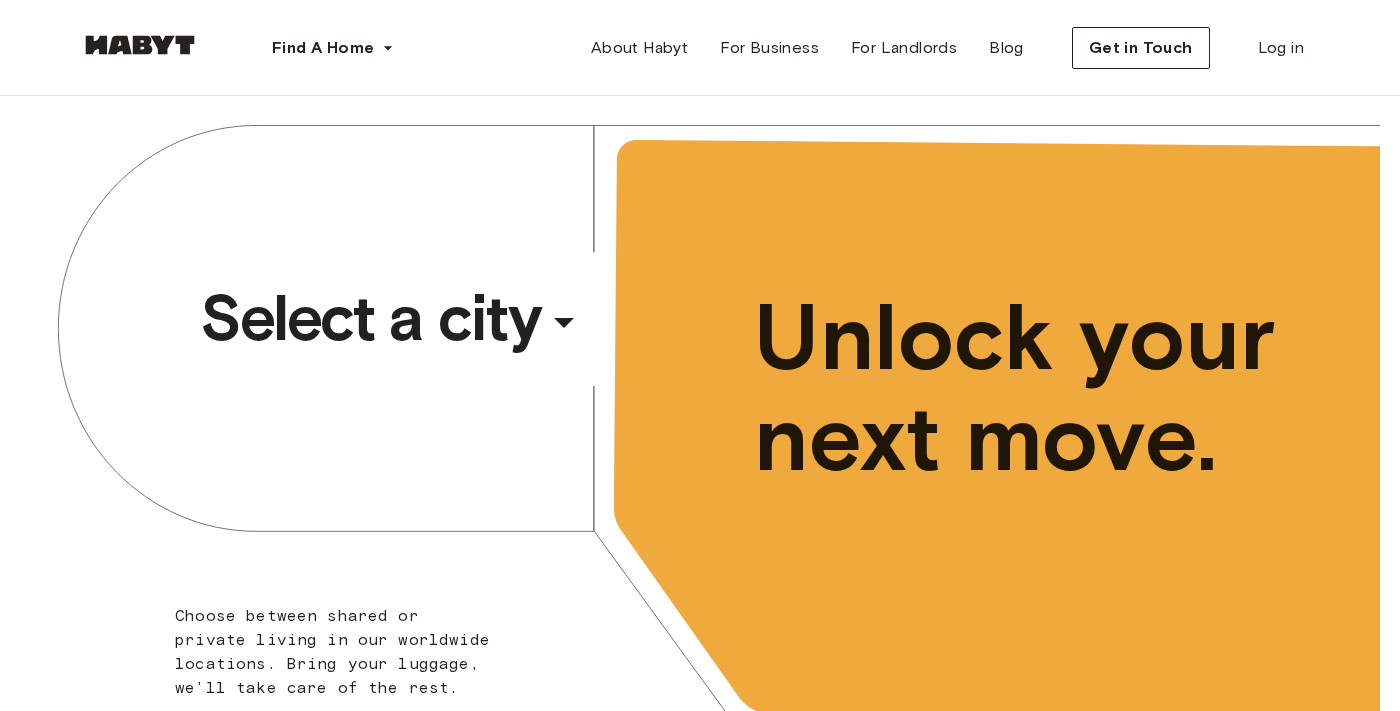 scroll, scrollTop: 0, scrollLeft: 0, axis: both 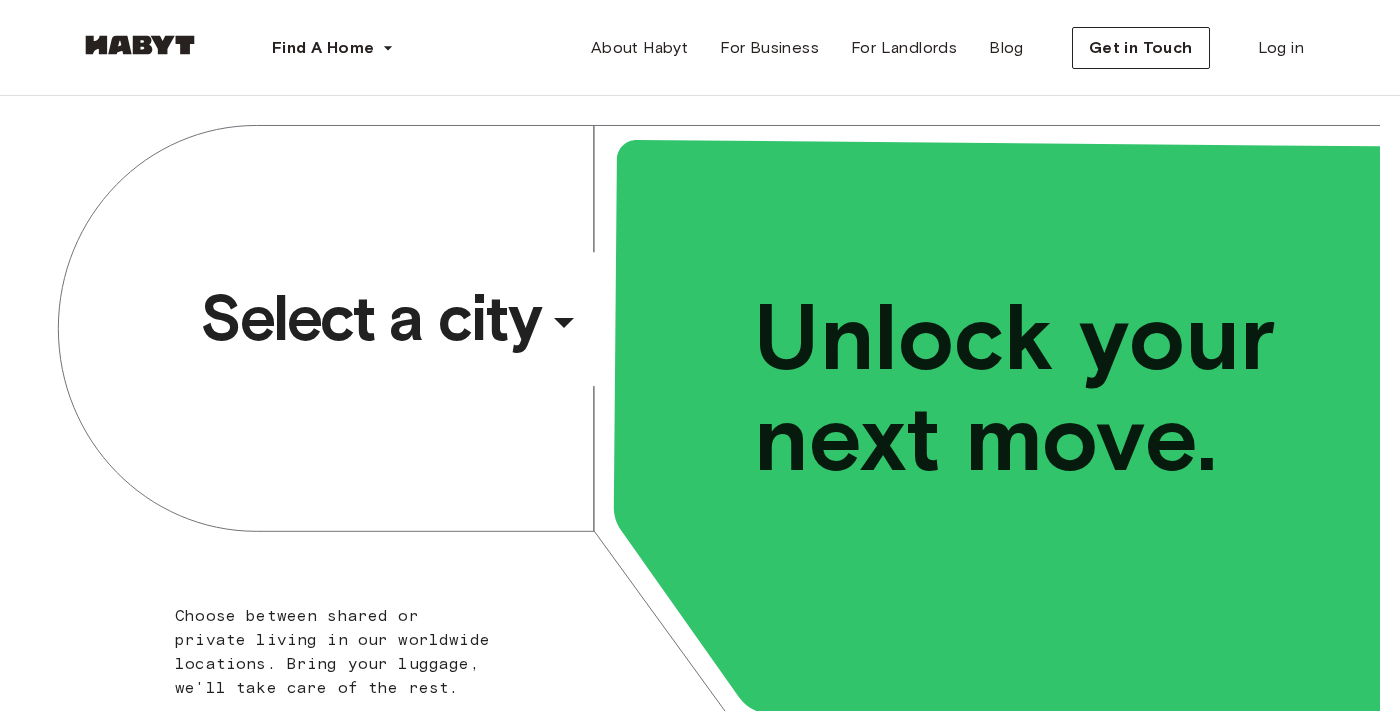 click on "Select a city" at bounding box center (370, 318) 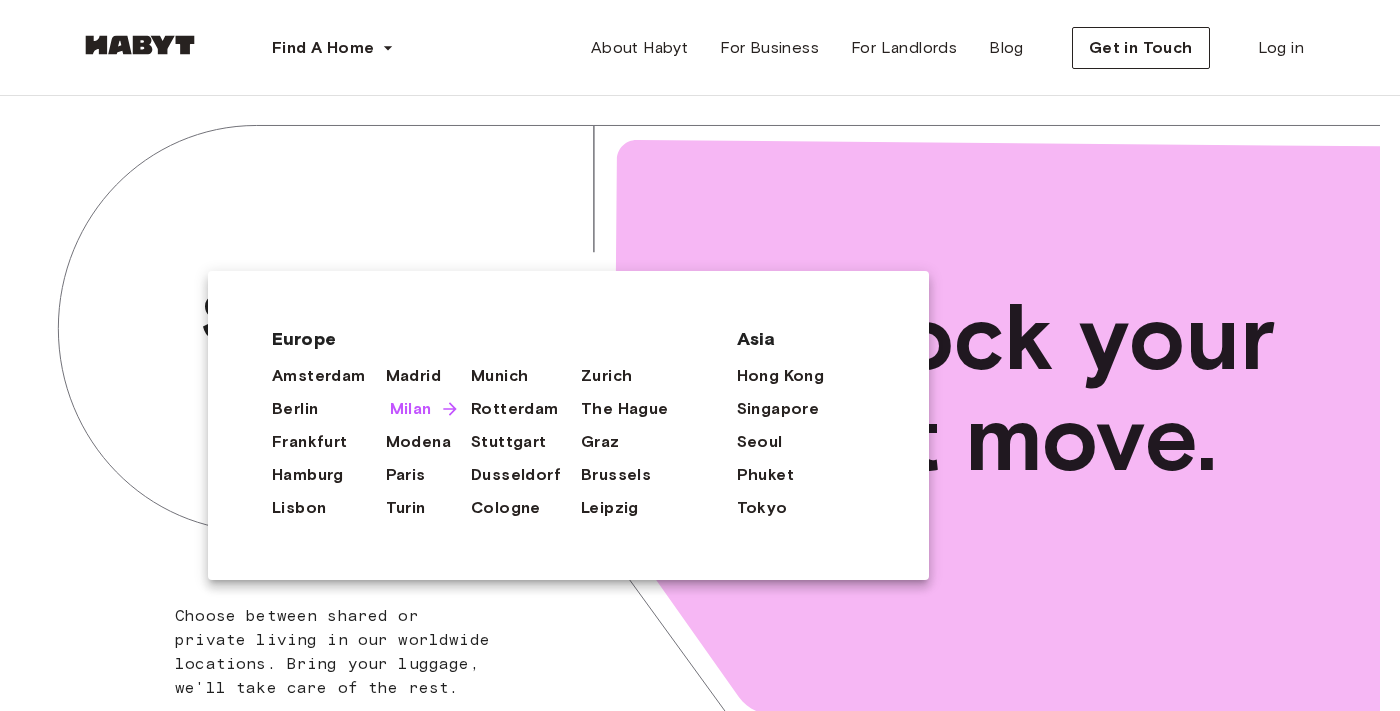 click on "Milan" at bounding box center [411, 409] 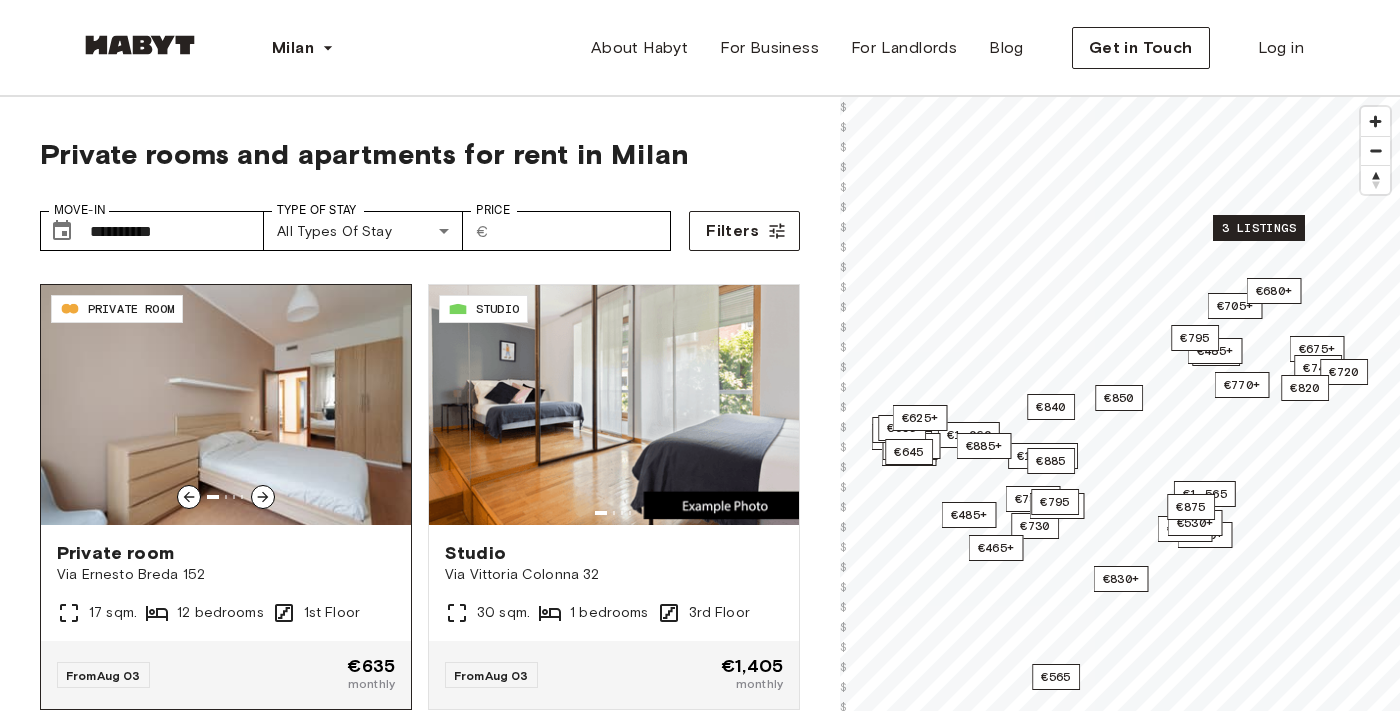 scroll, scrollTop: 443, scrollLeft: 0, axis: vertical 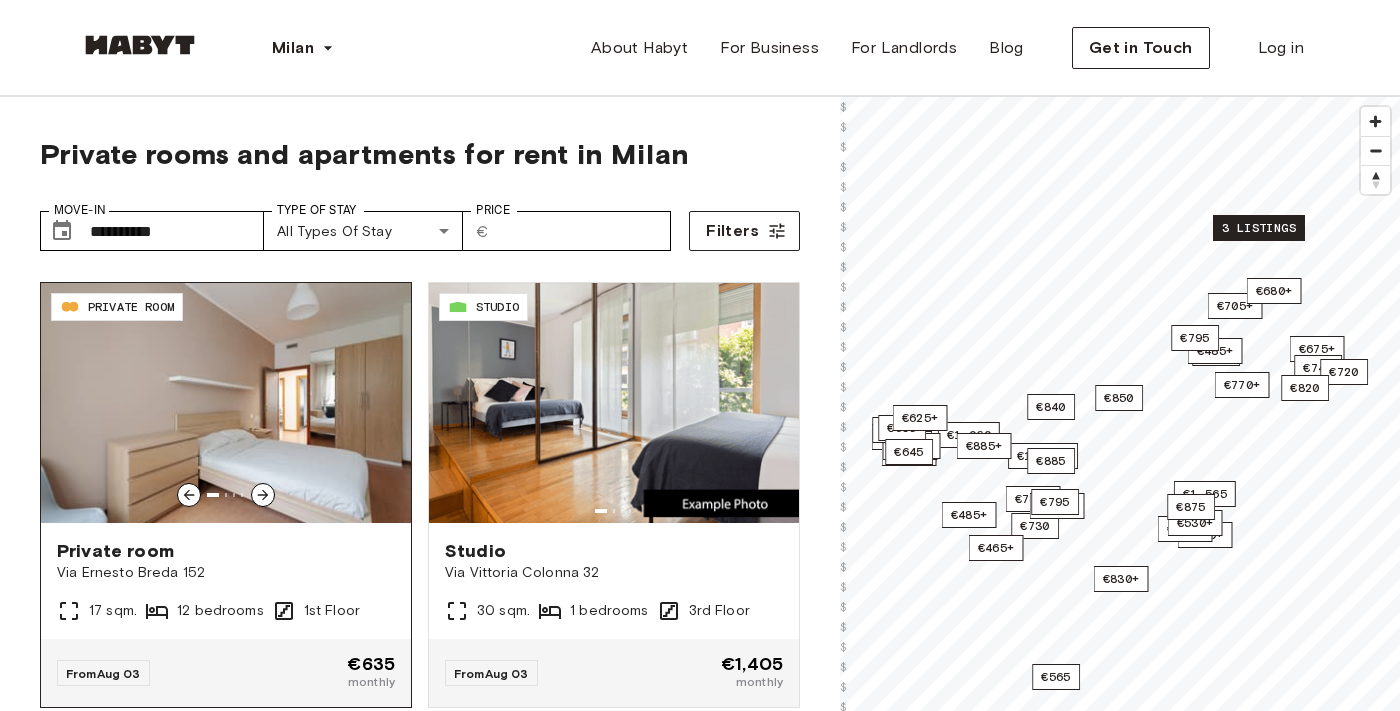 click 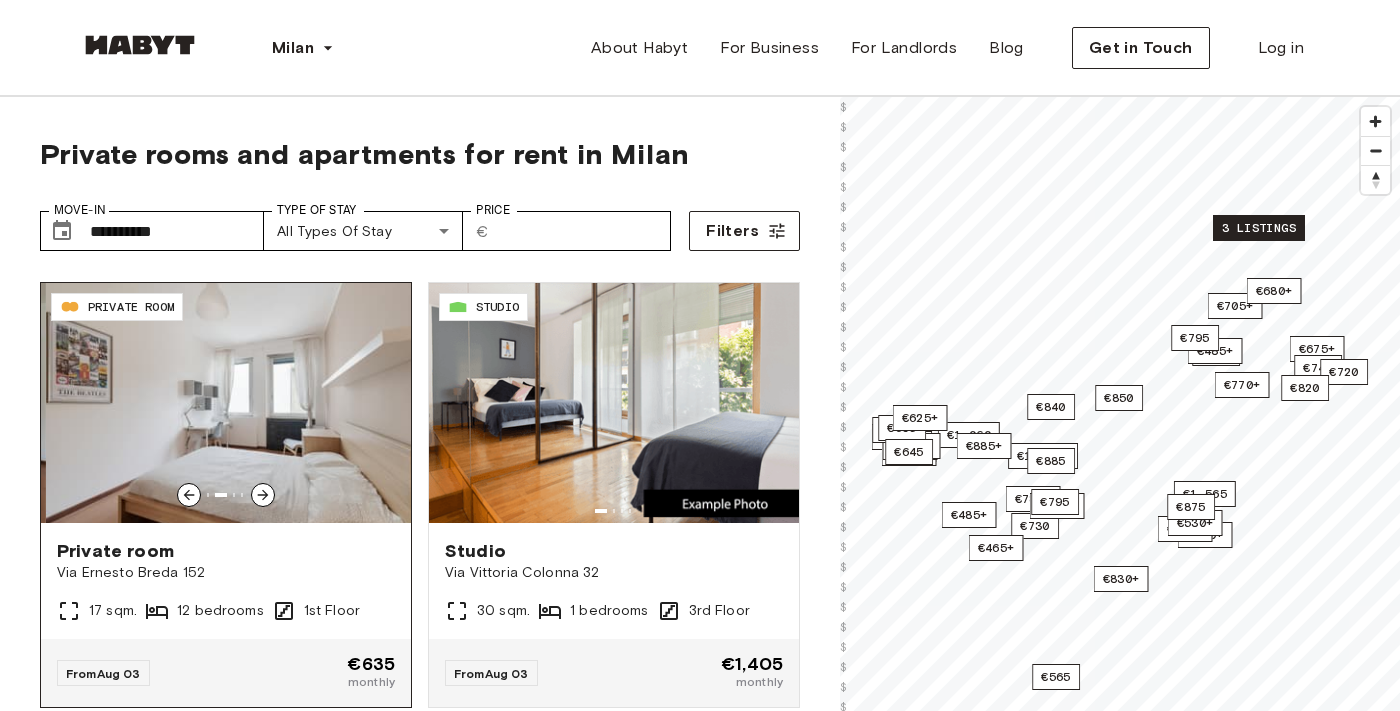 click 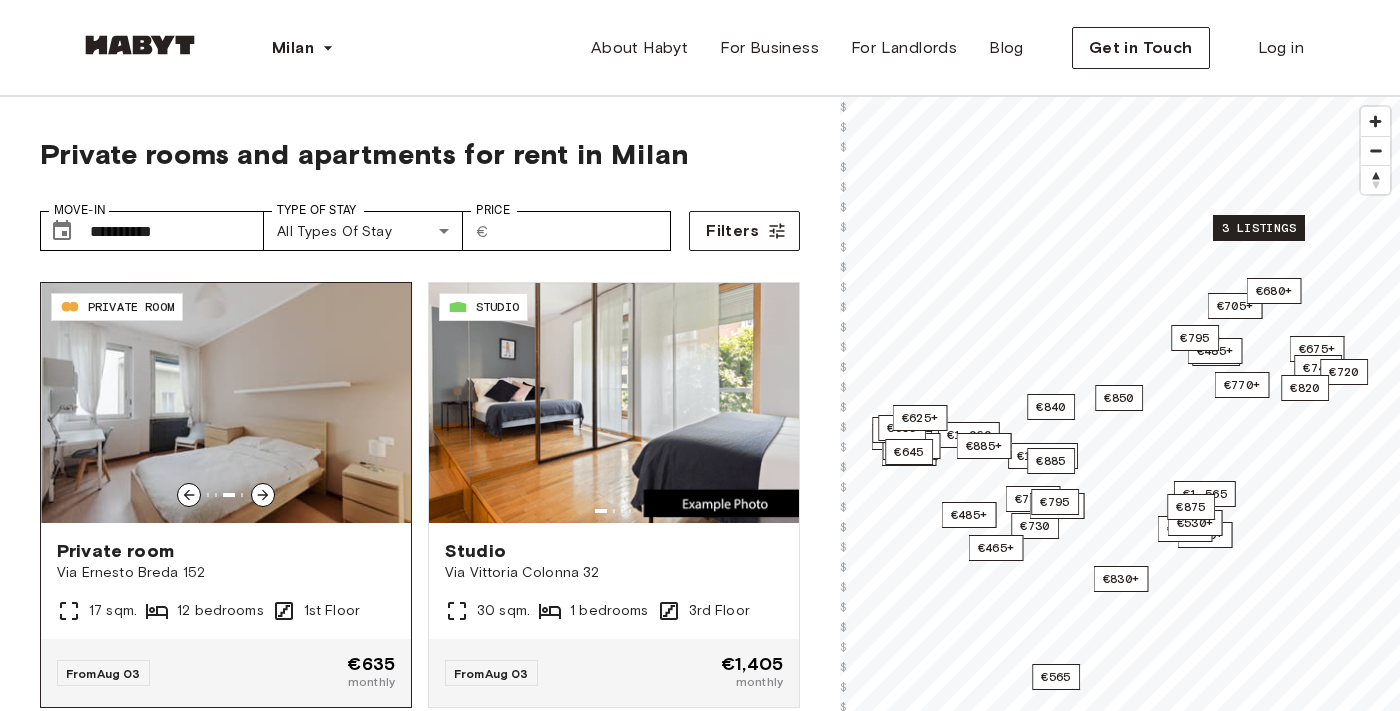 click 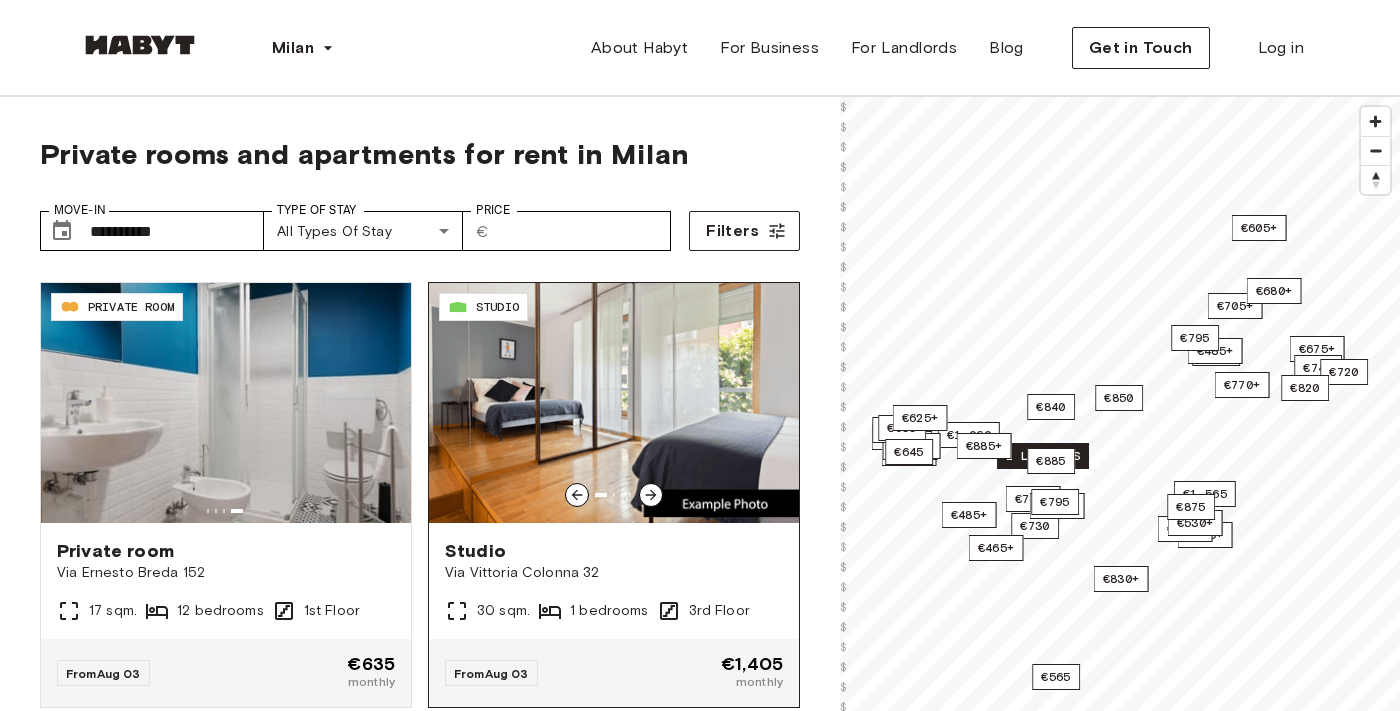 click 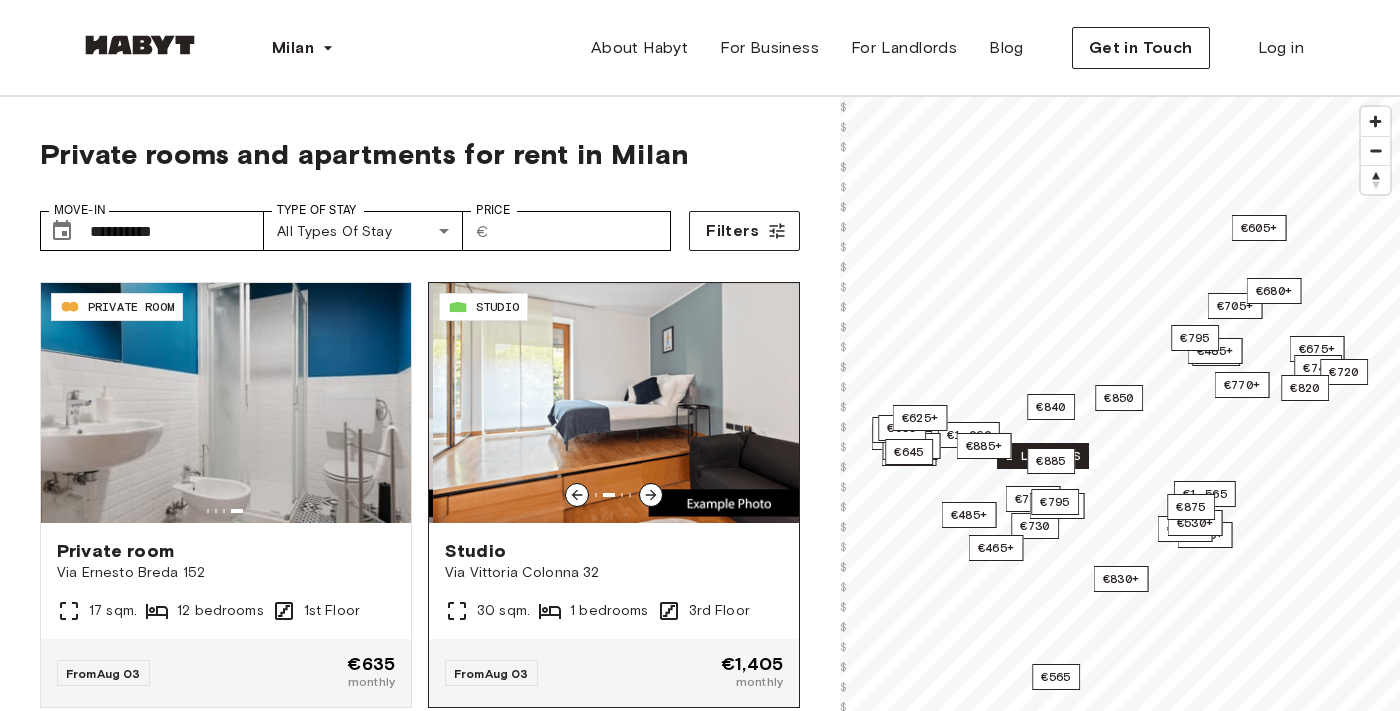 click 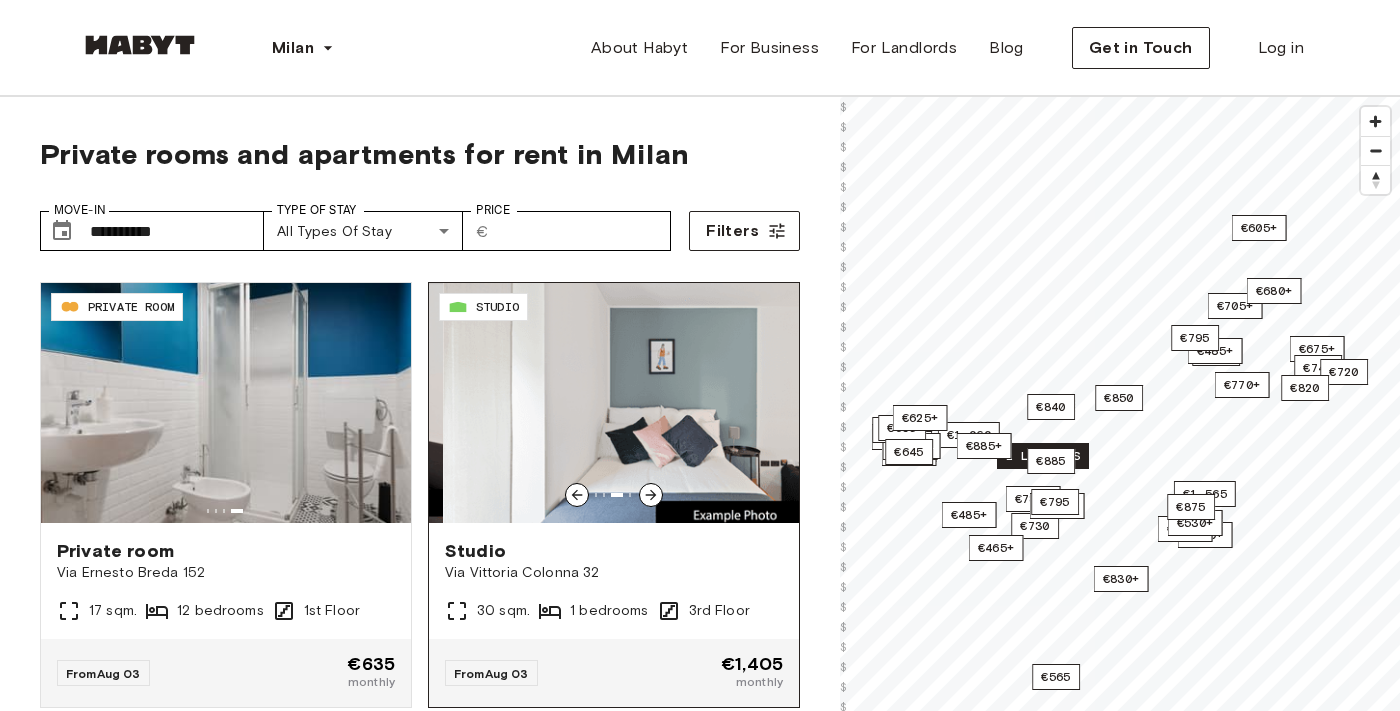 click 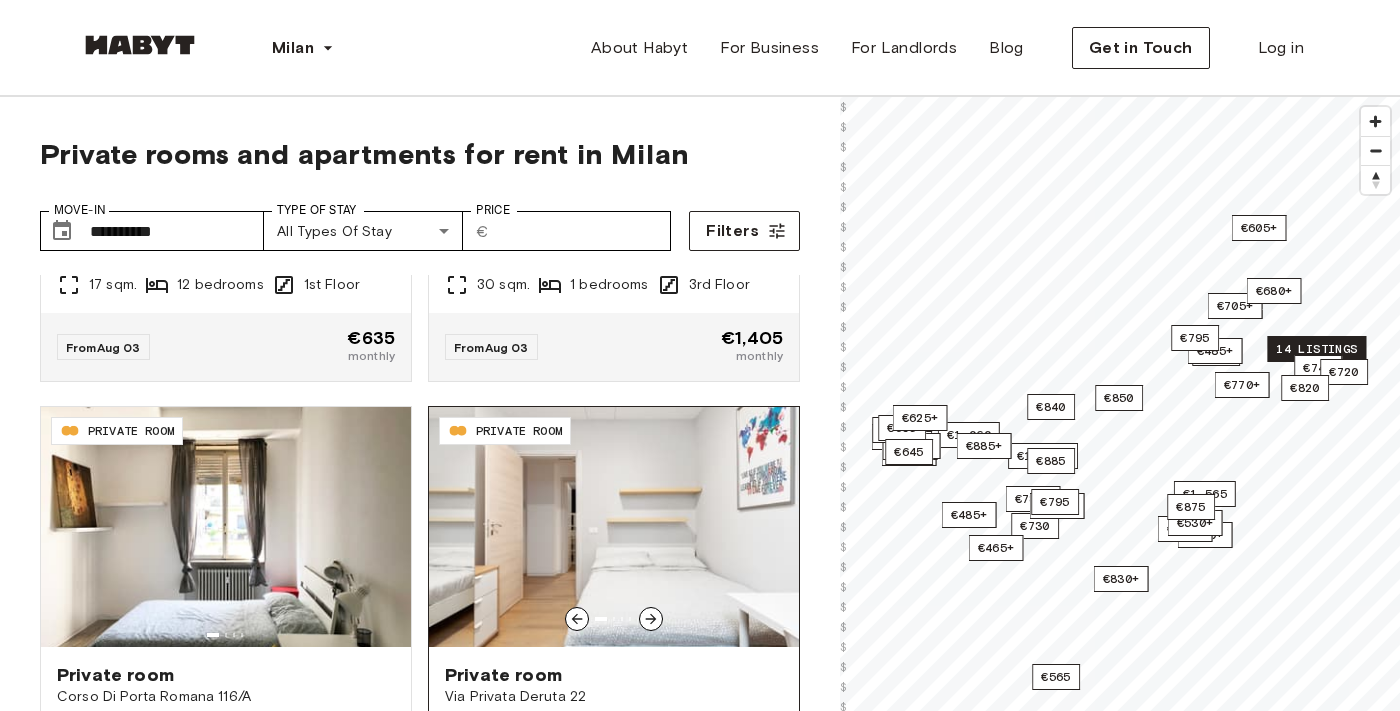 scroll, scrollTop: 890, scrollLeft: 0, axis: vertical 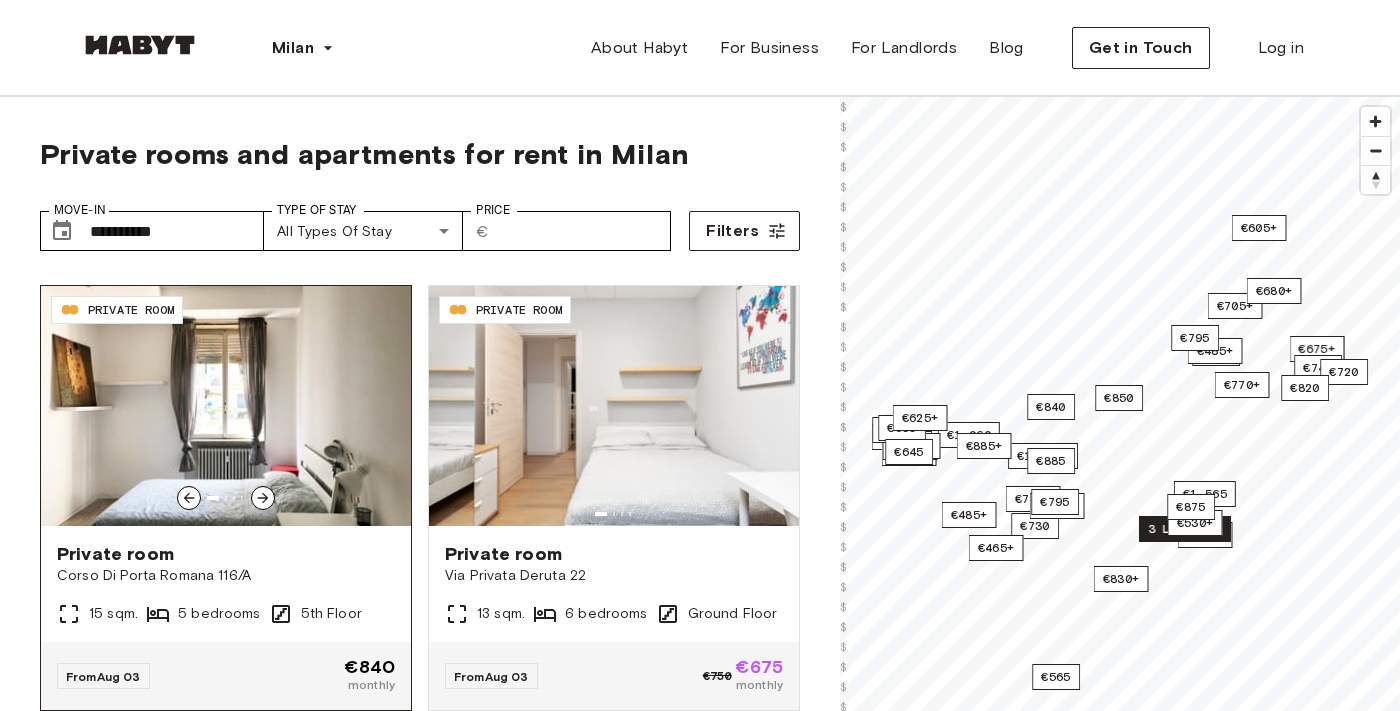 click 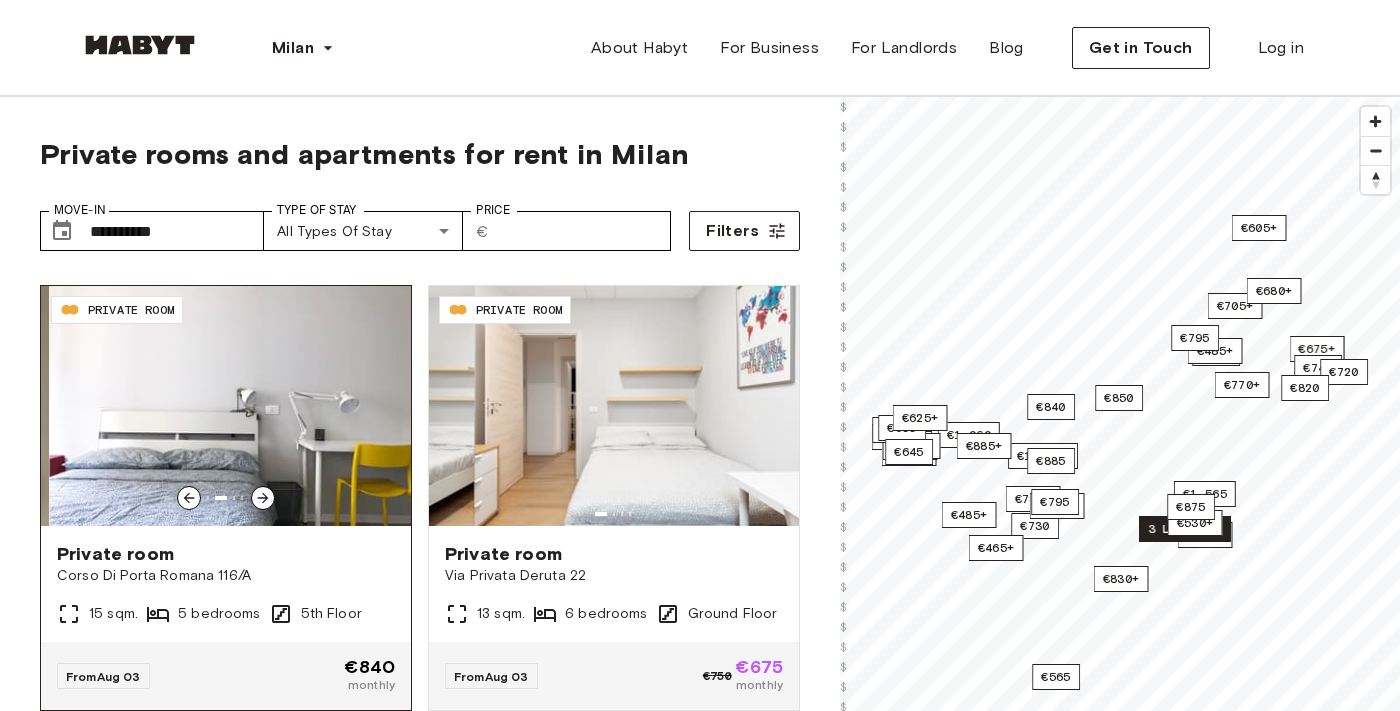 click 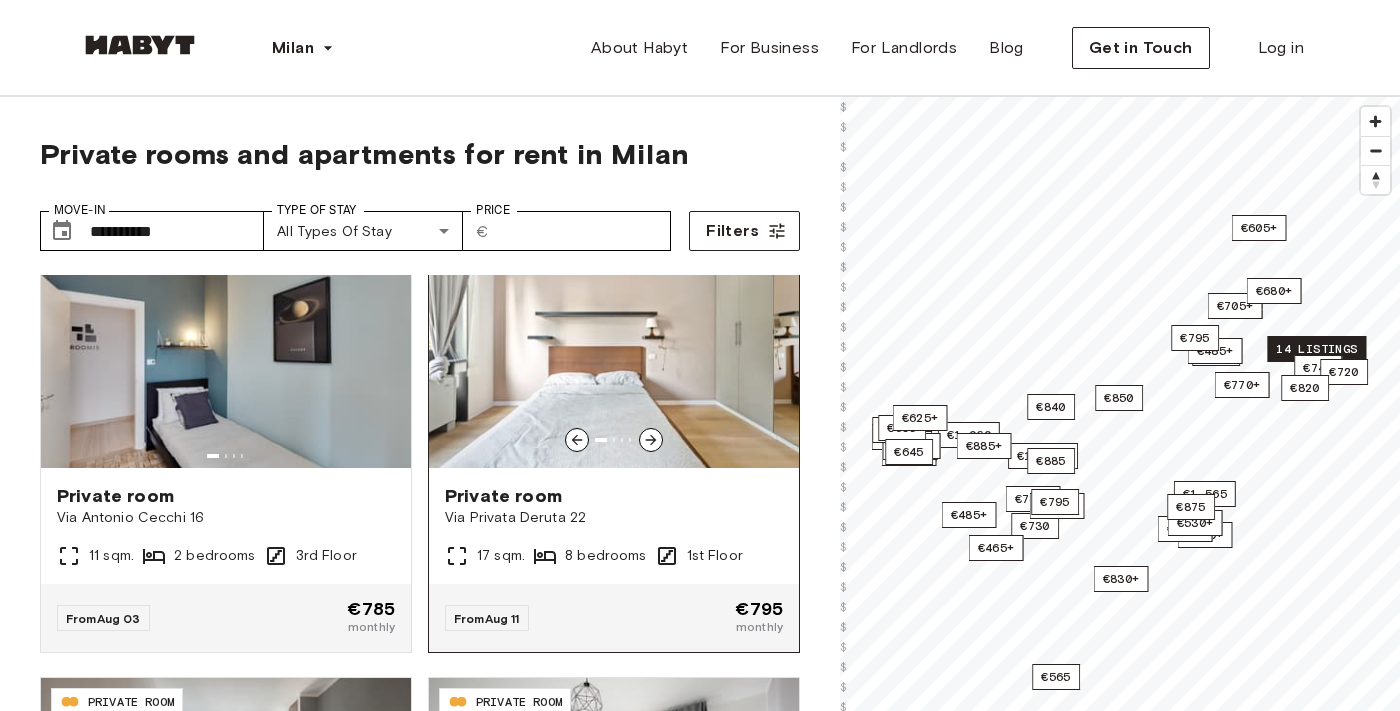 scroll, scrollTop: 2259, scrollLeft: 0, axis: vertical 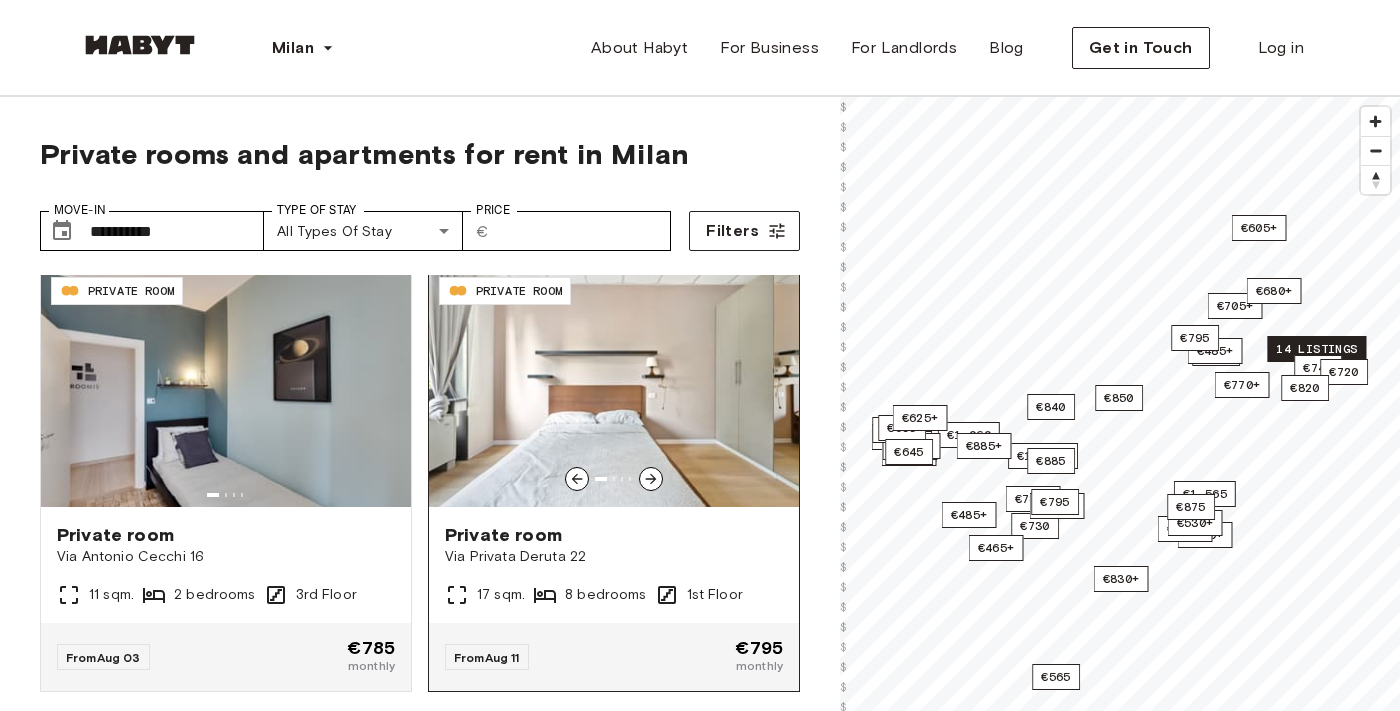 click 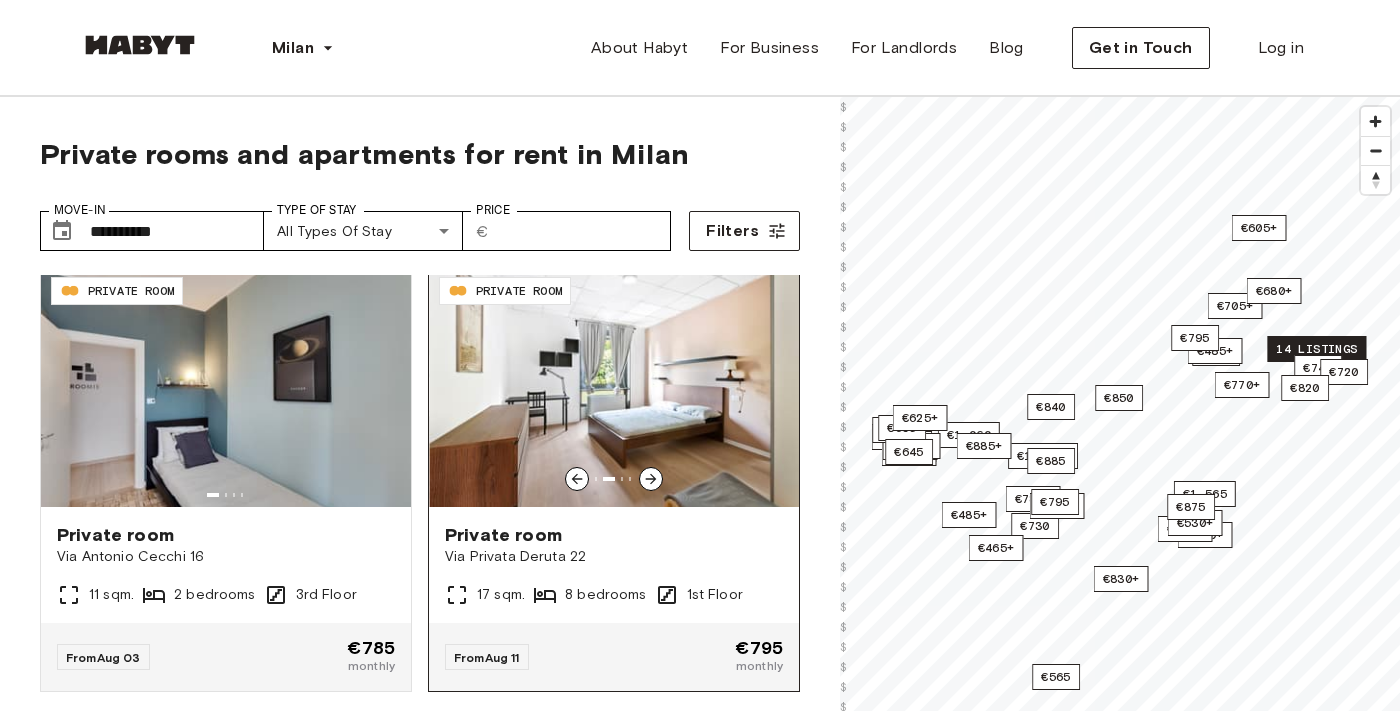 click 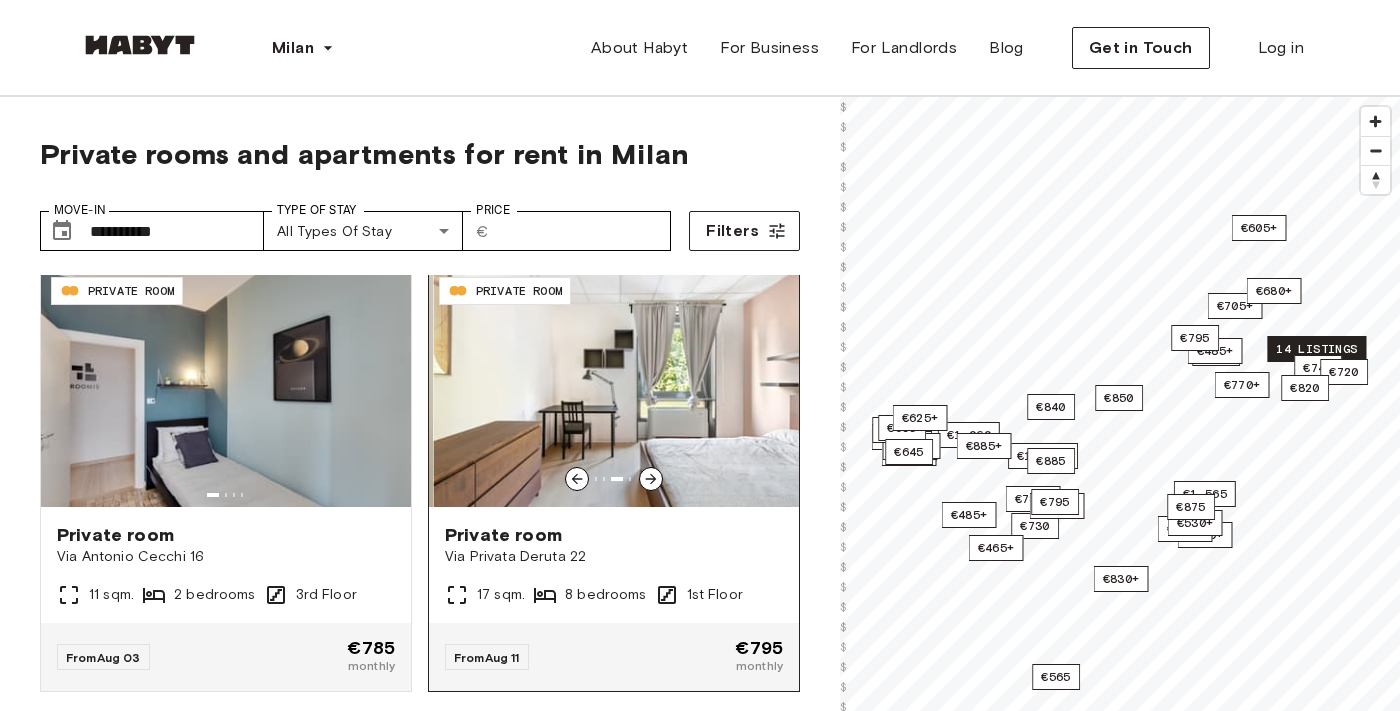 click 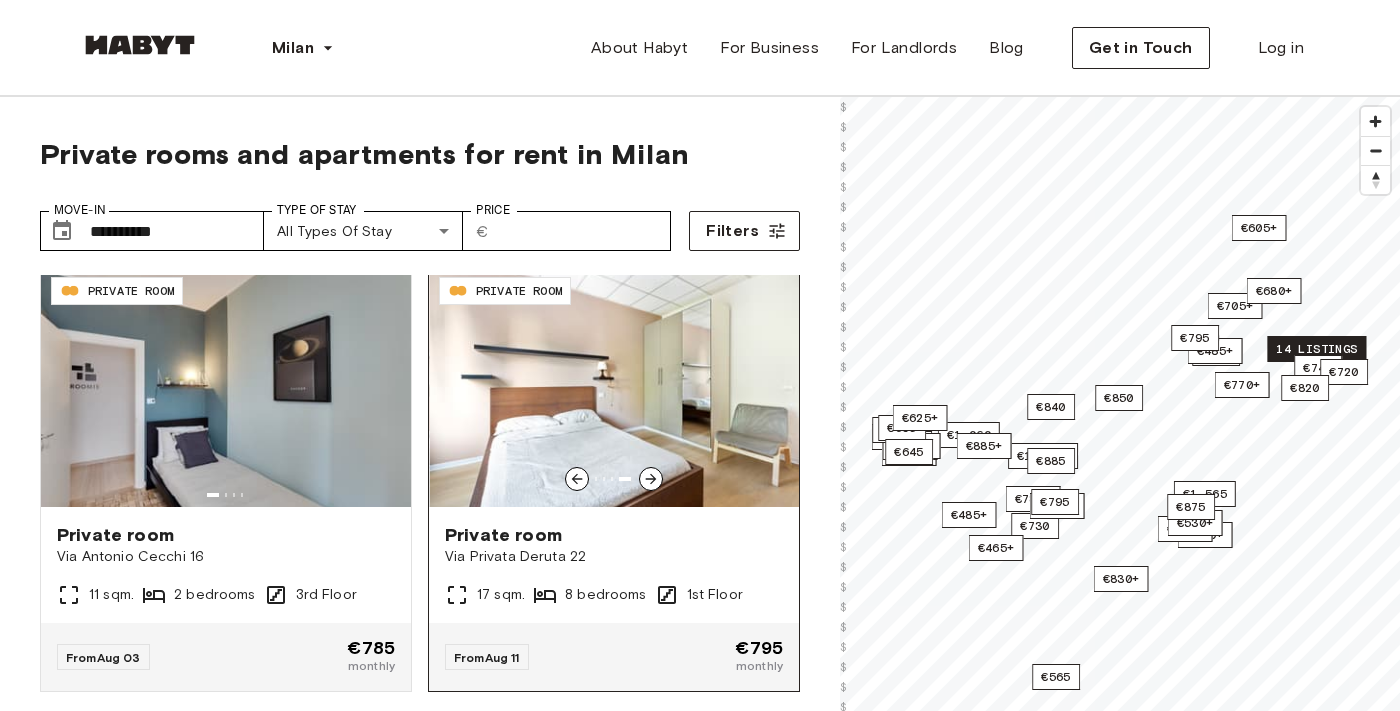 click 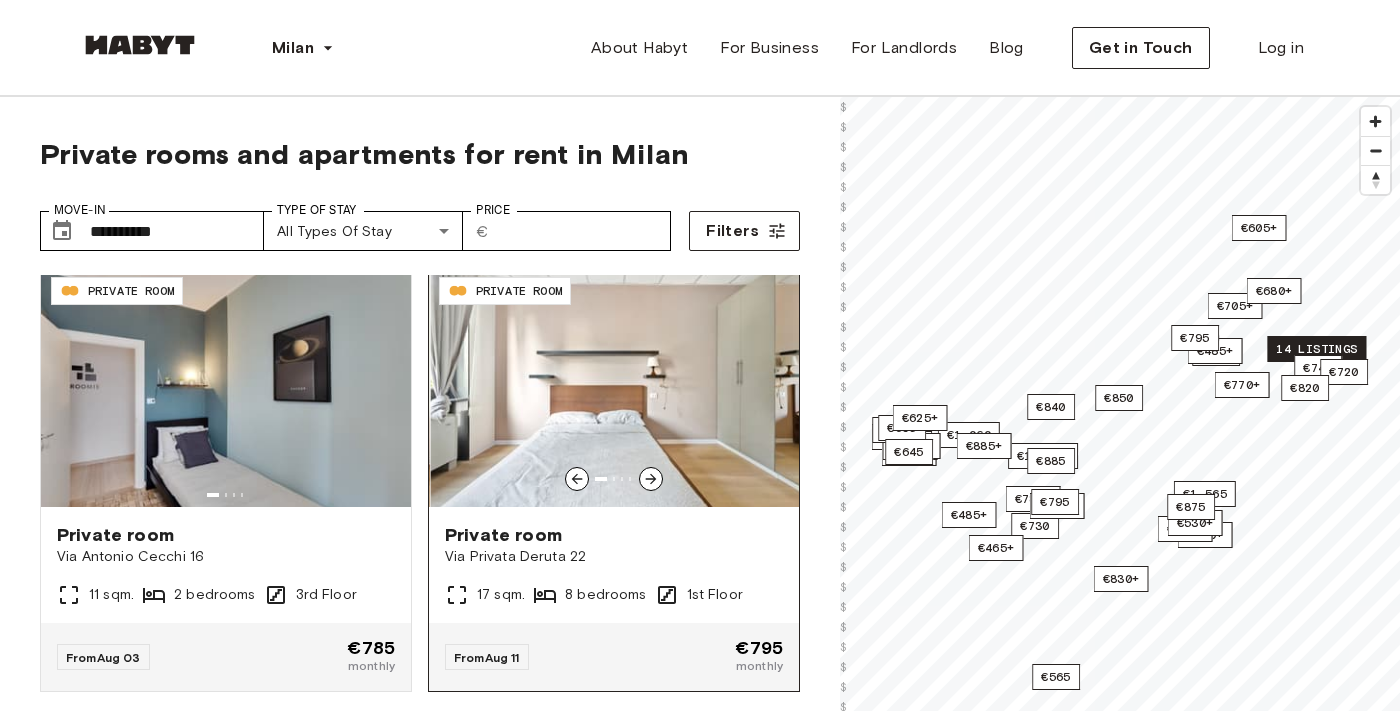 click 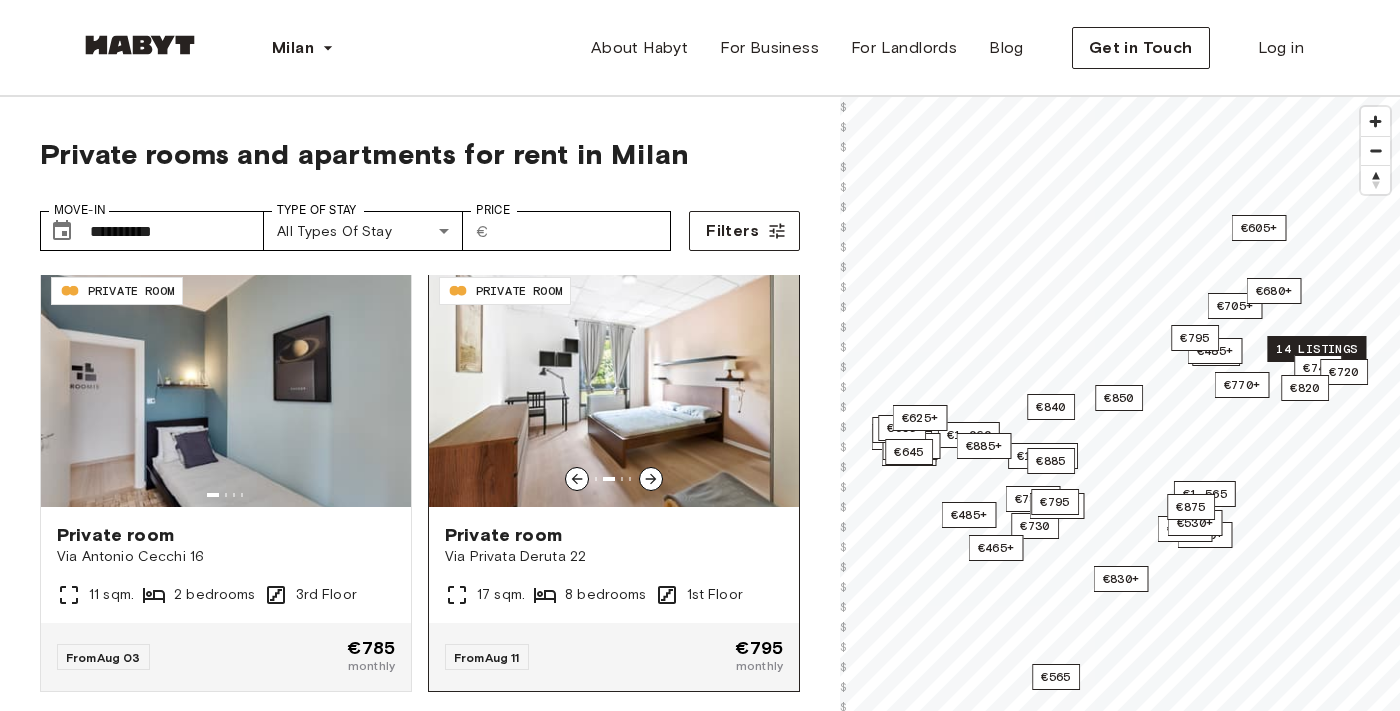 click 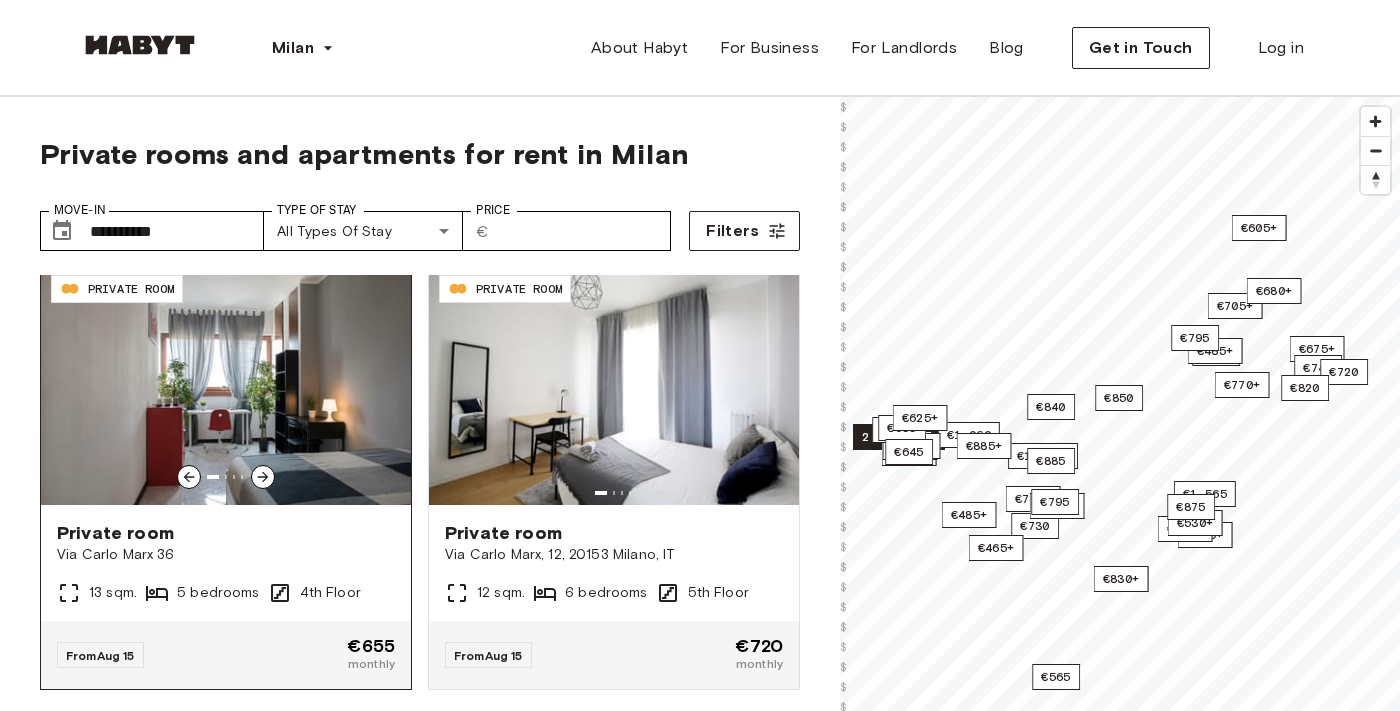 scroll, scrollTop: 2722, scrollLeft: 0, axis: vertical 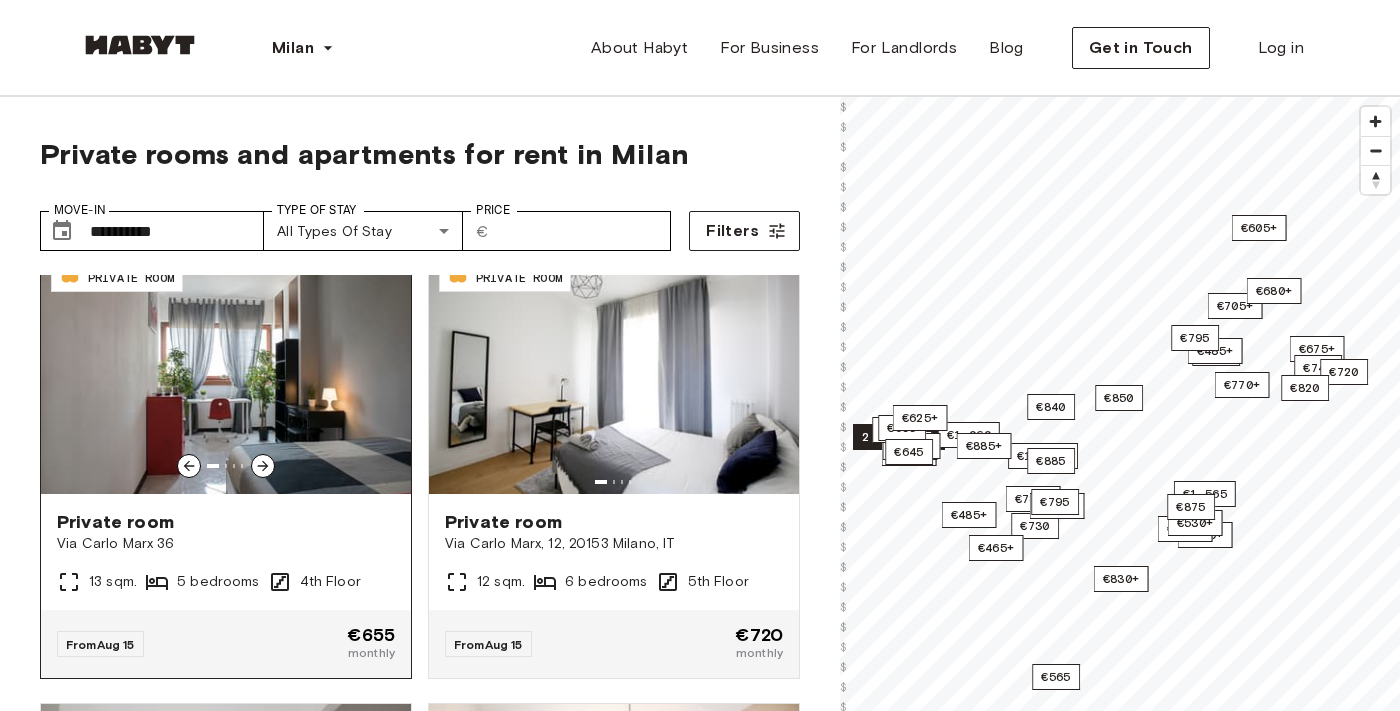 click 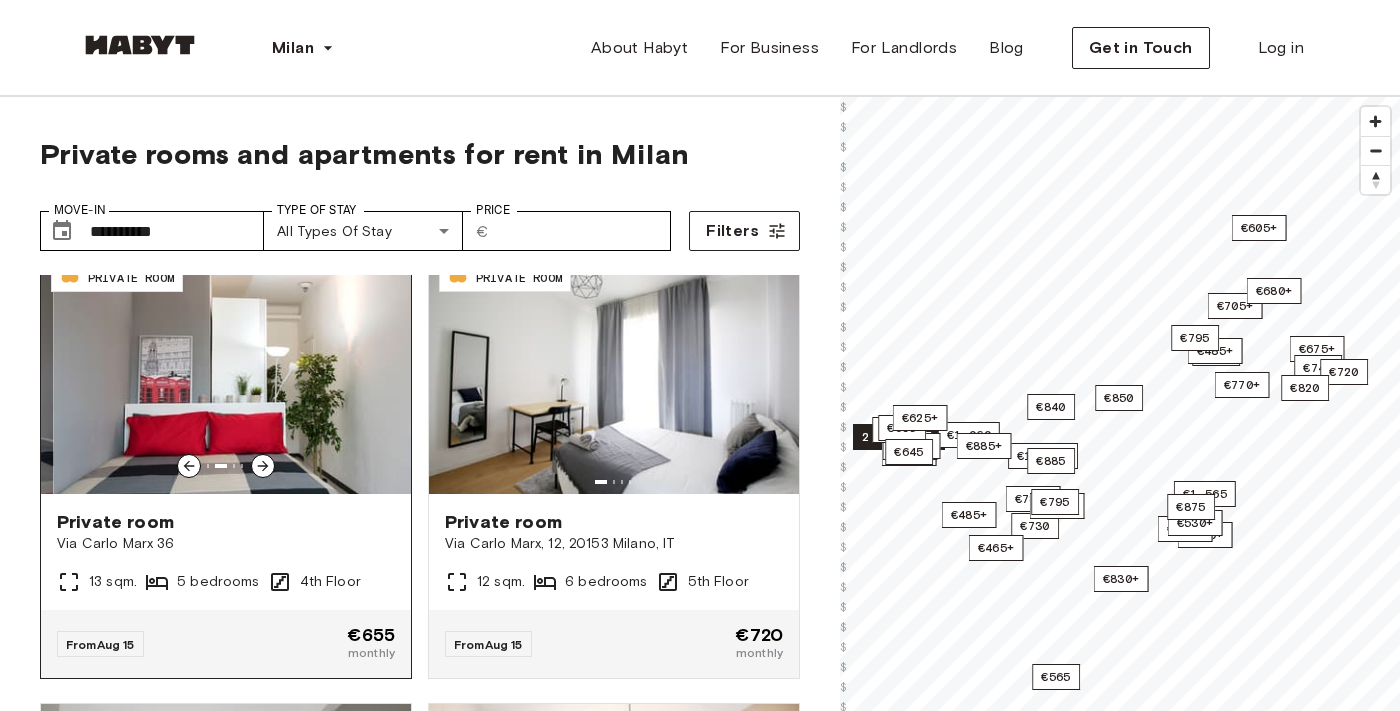 click 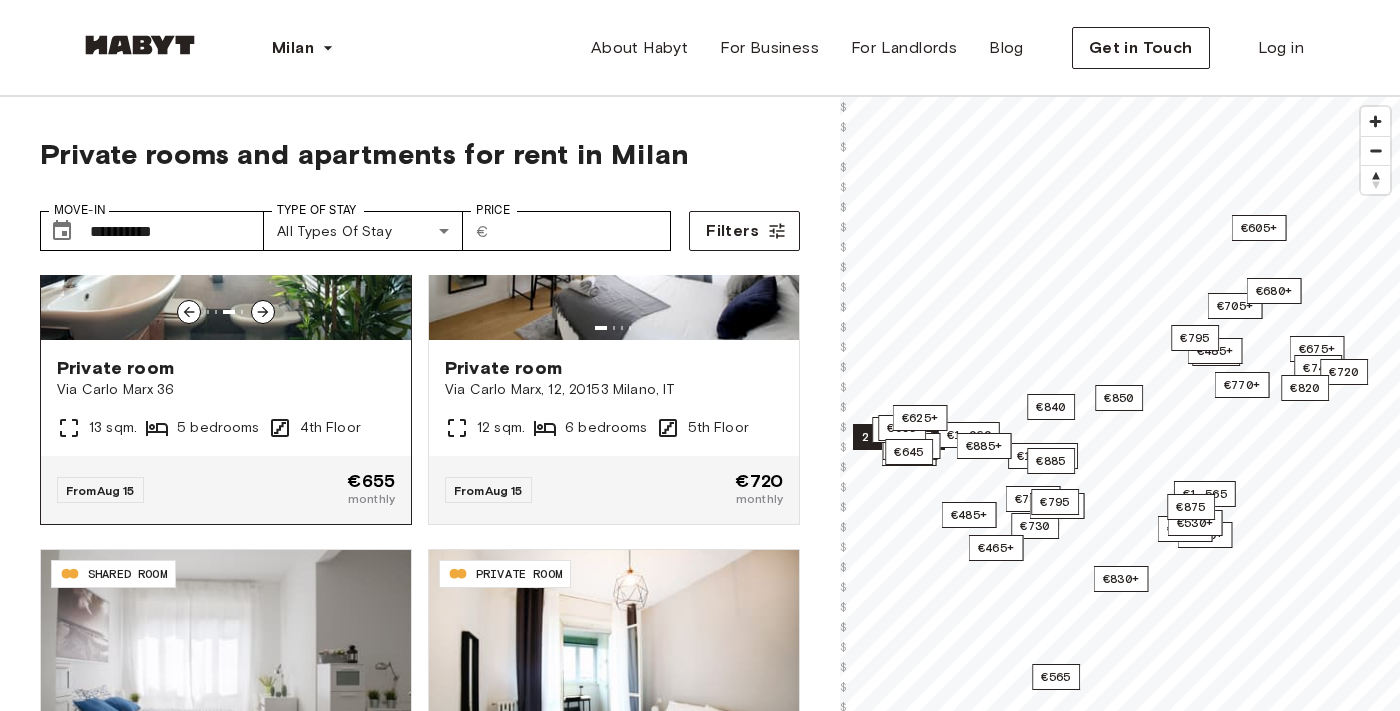 scroll, scrollTop: 2586, scrollLeft: 0, axis: vertical 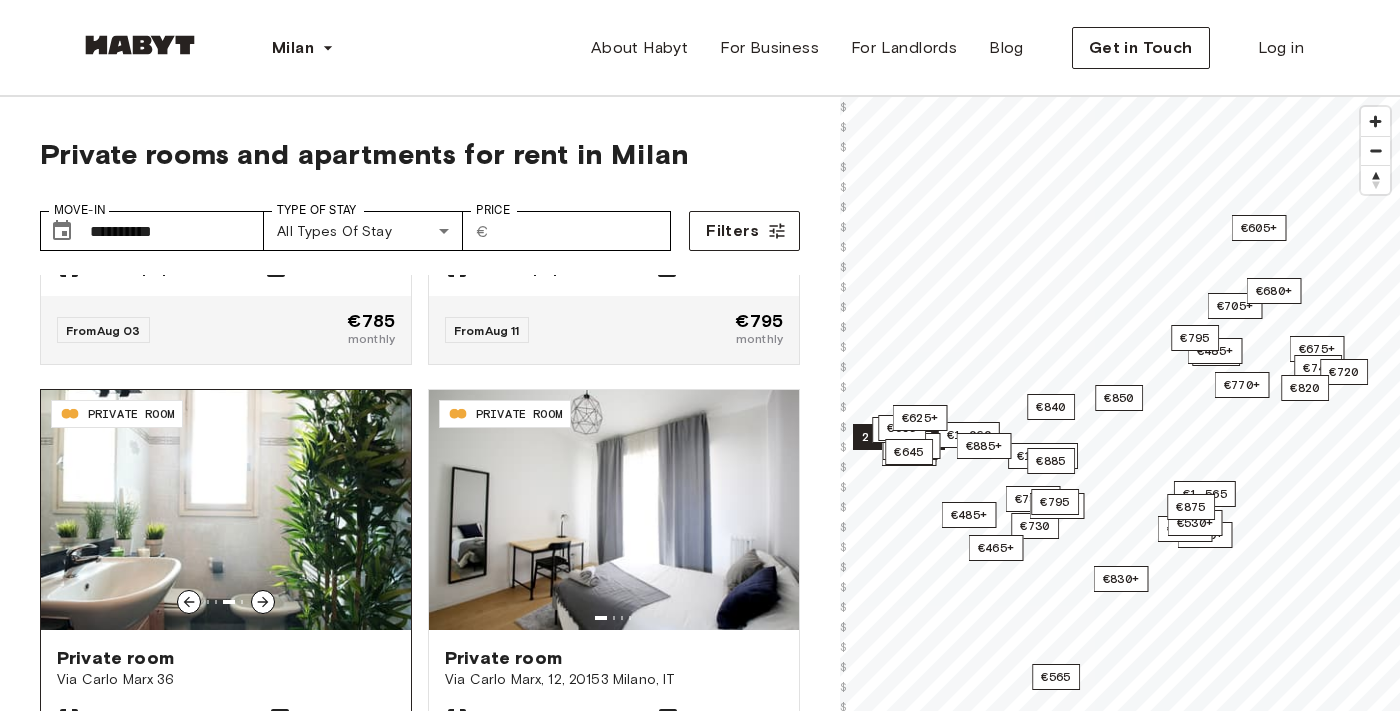click 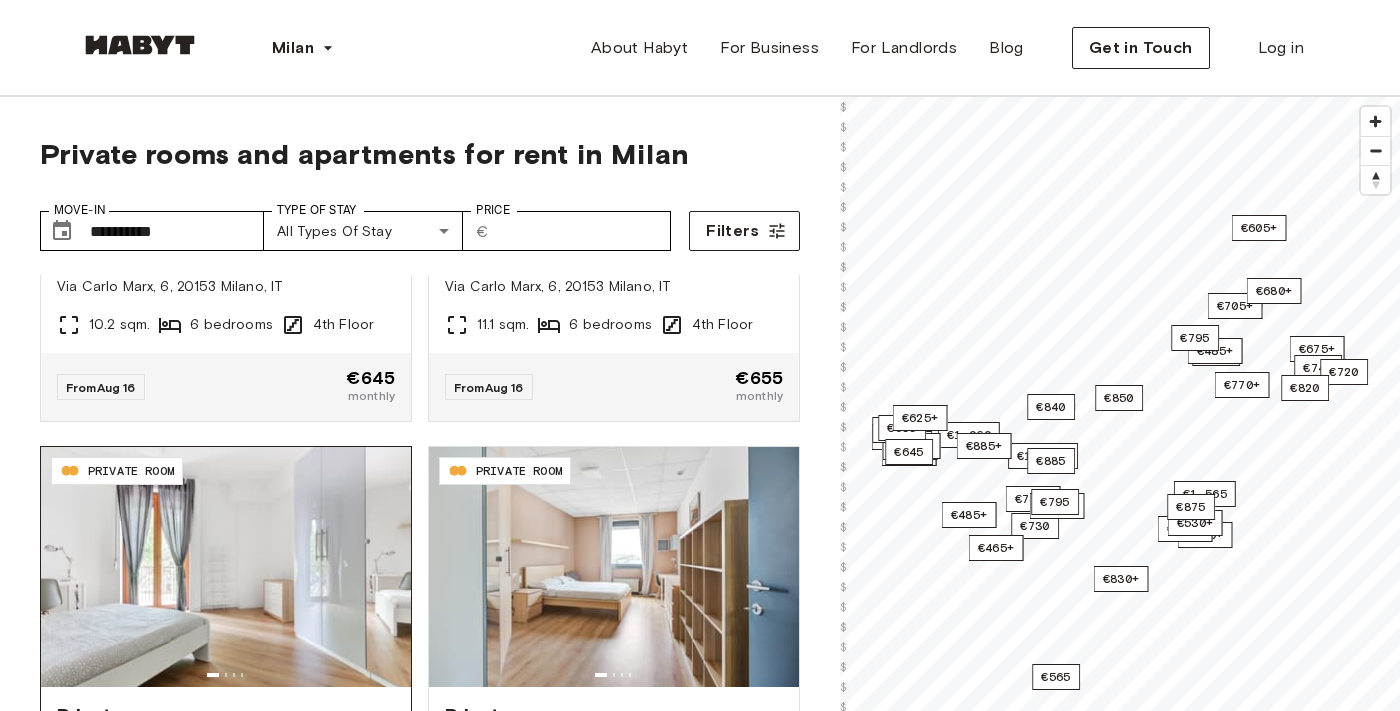 scroll, scrollTop: 3879, scrollLeft: 0, axis: vertical 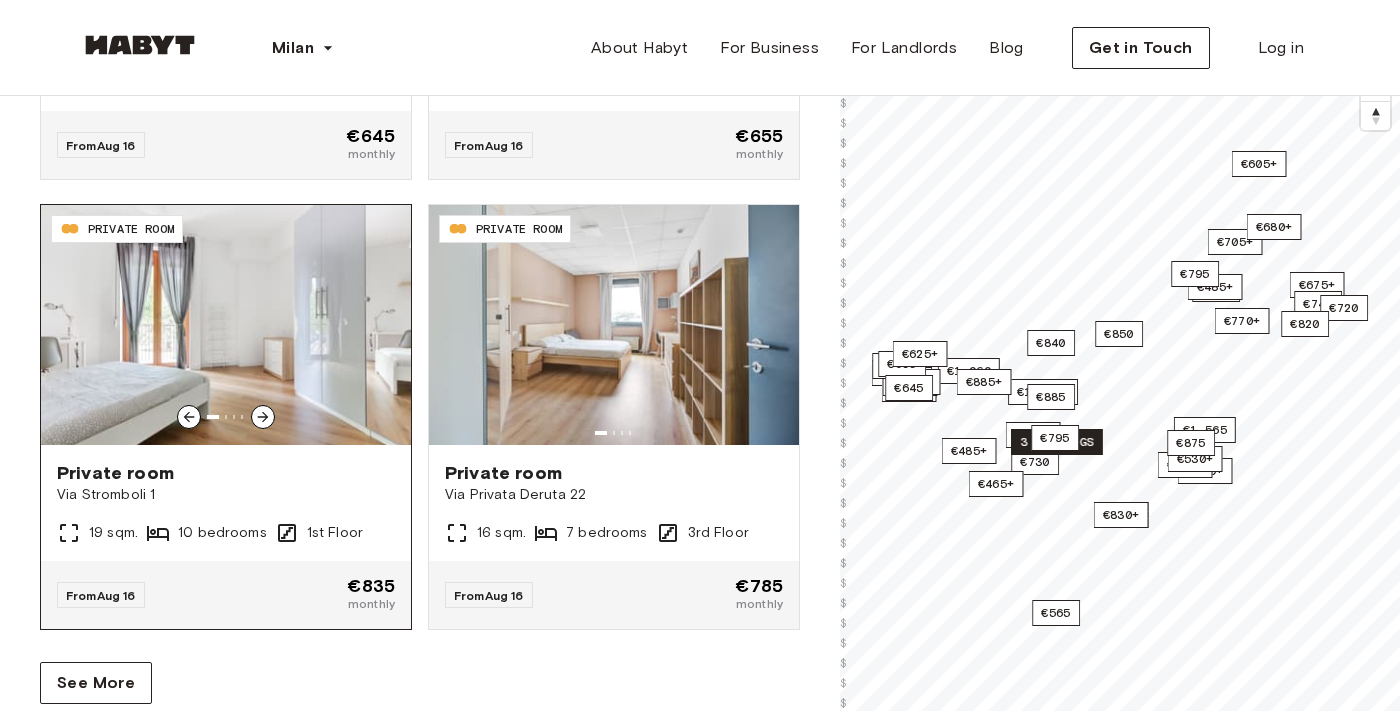 click 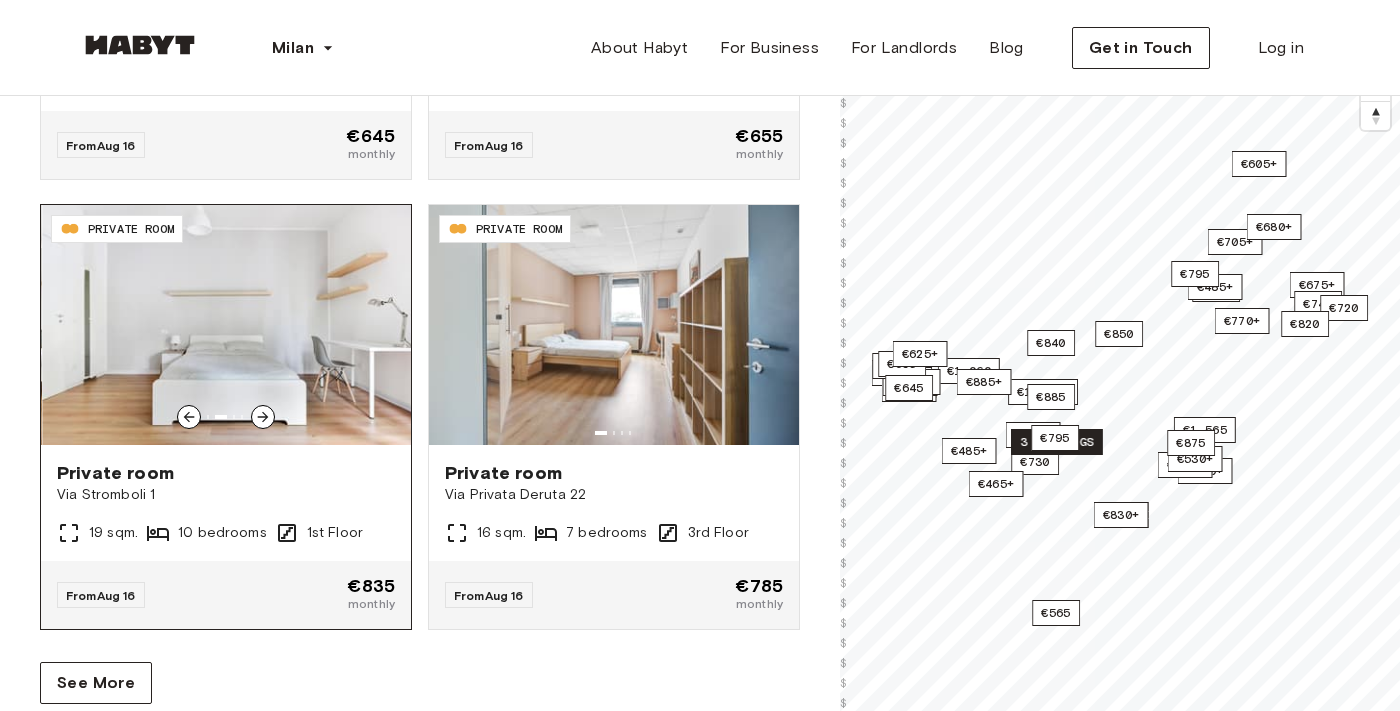 click 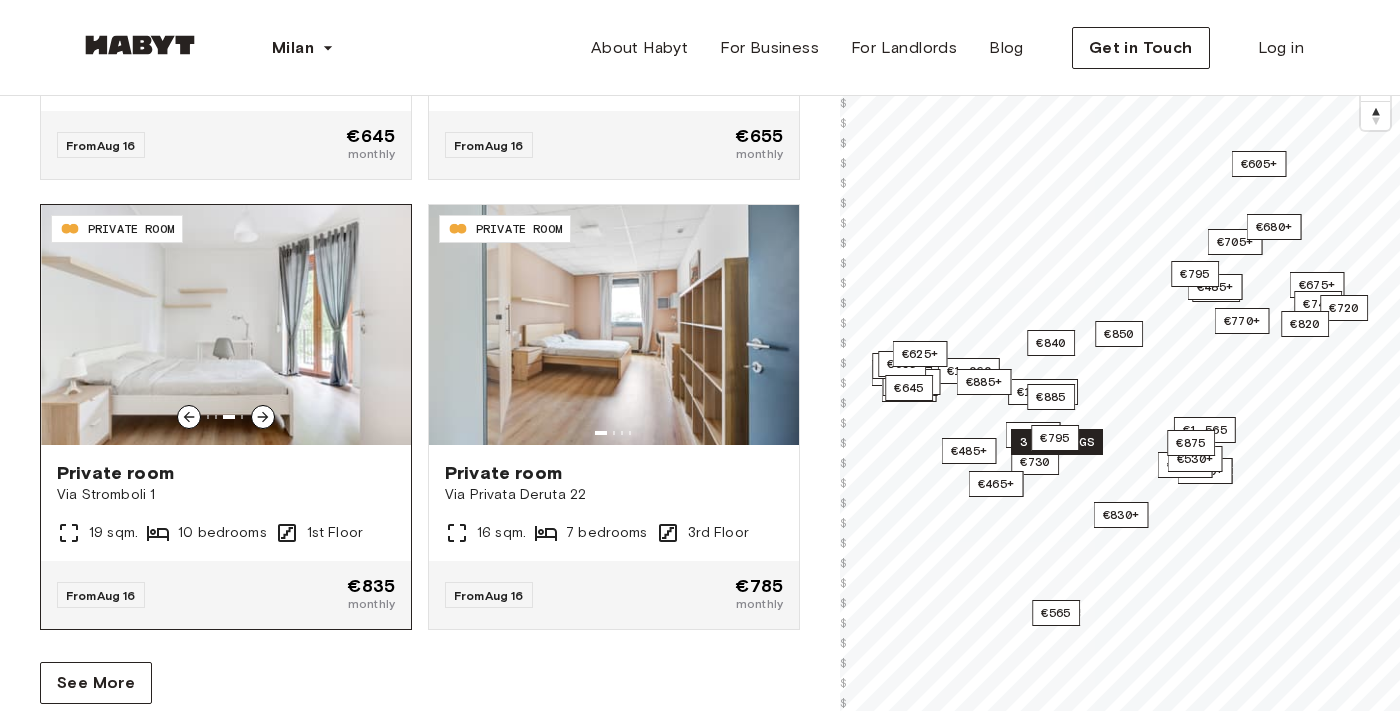 click 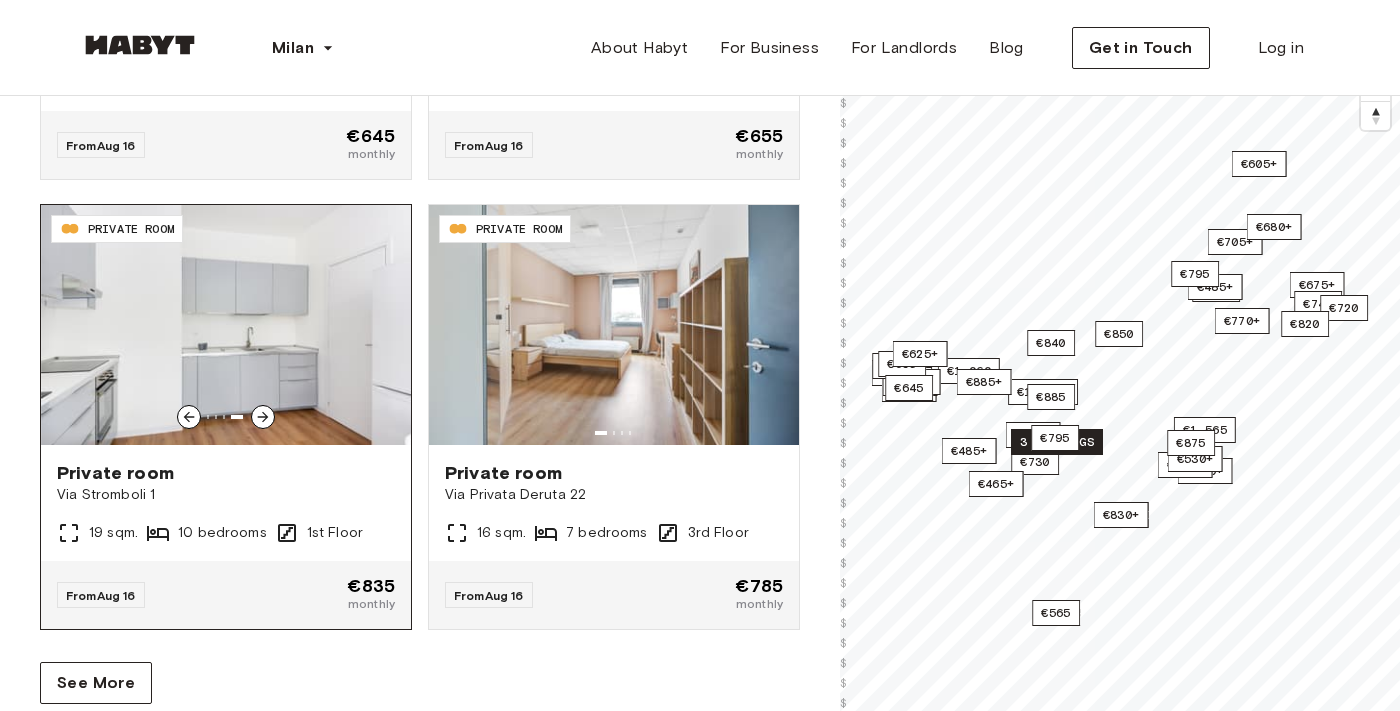 click 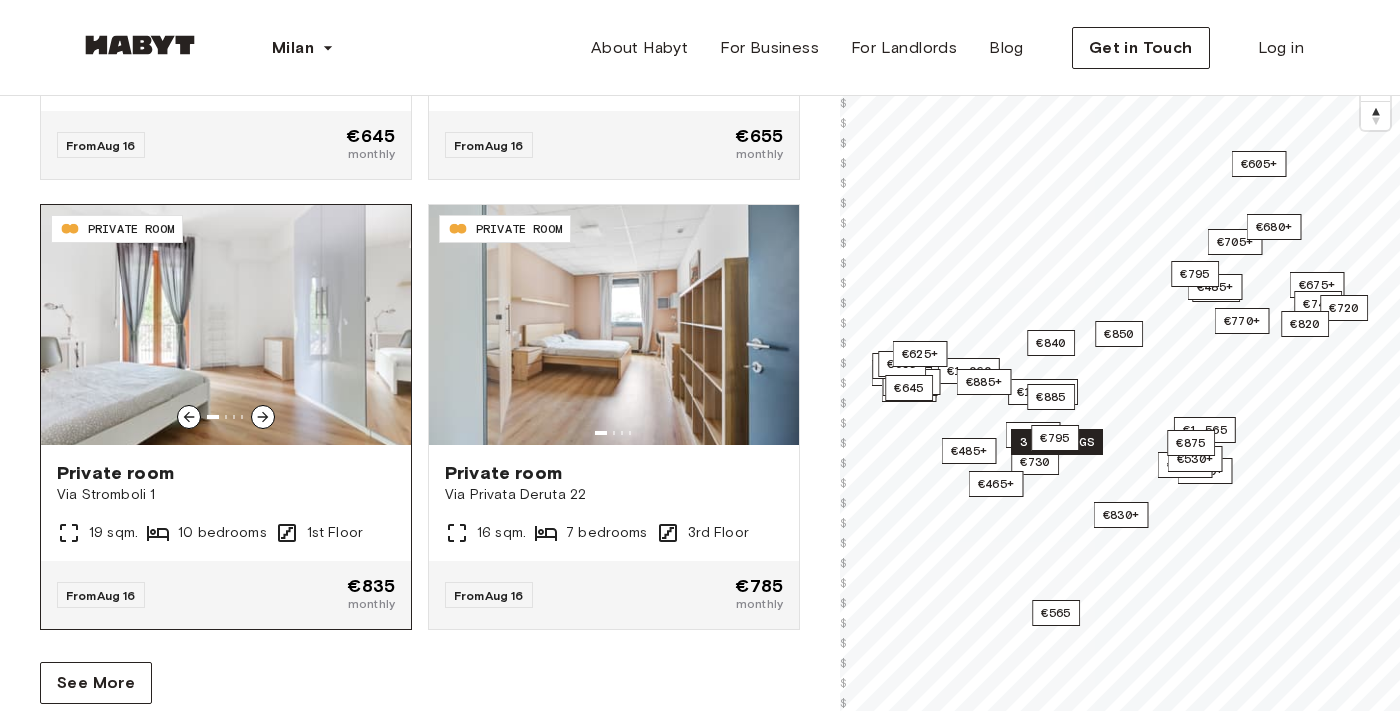 click 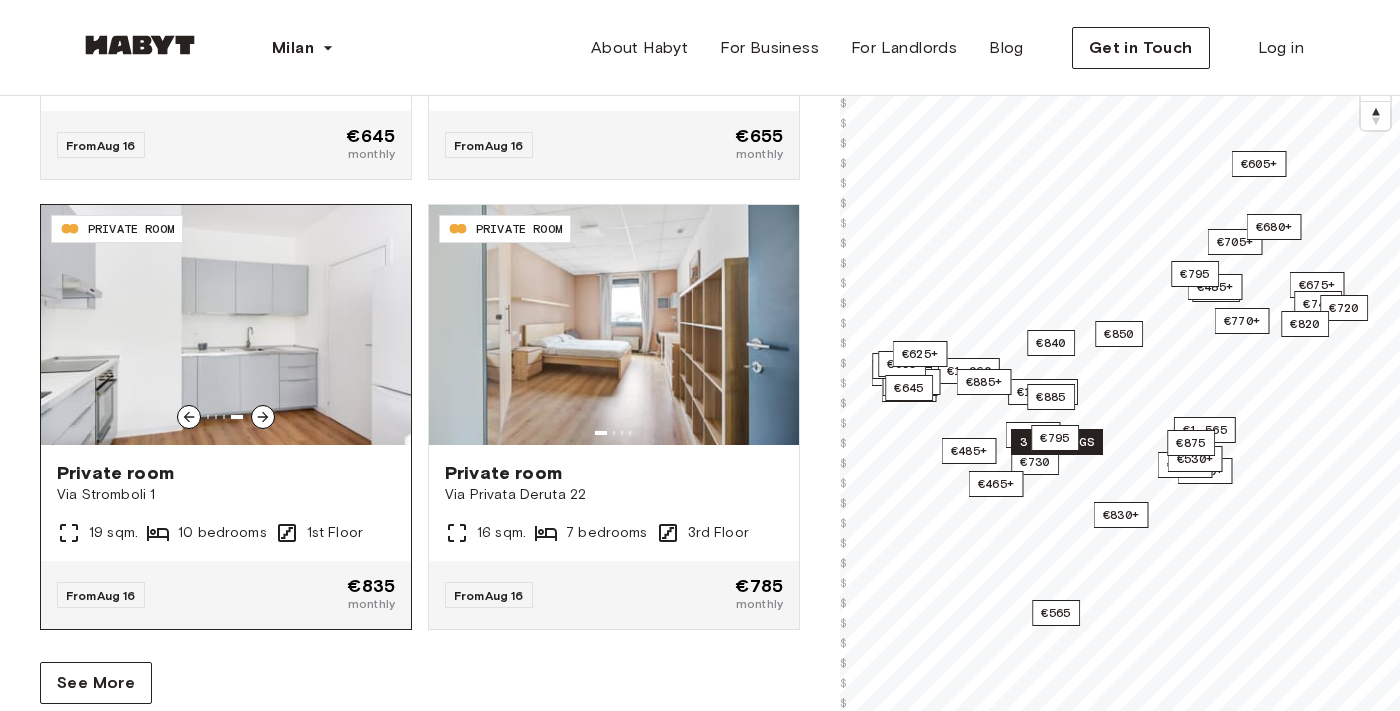 click 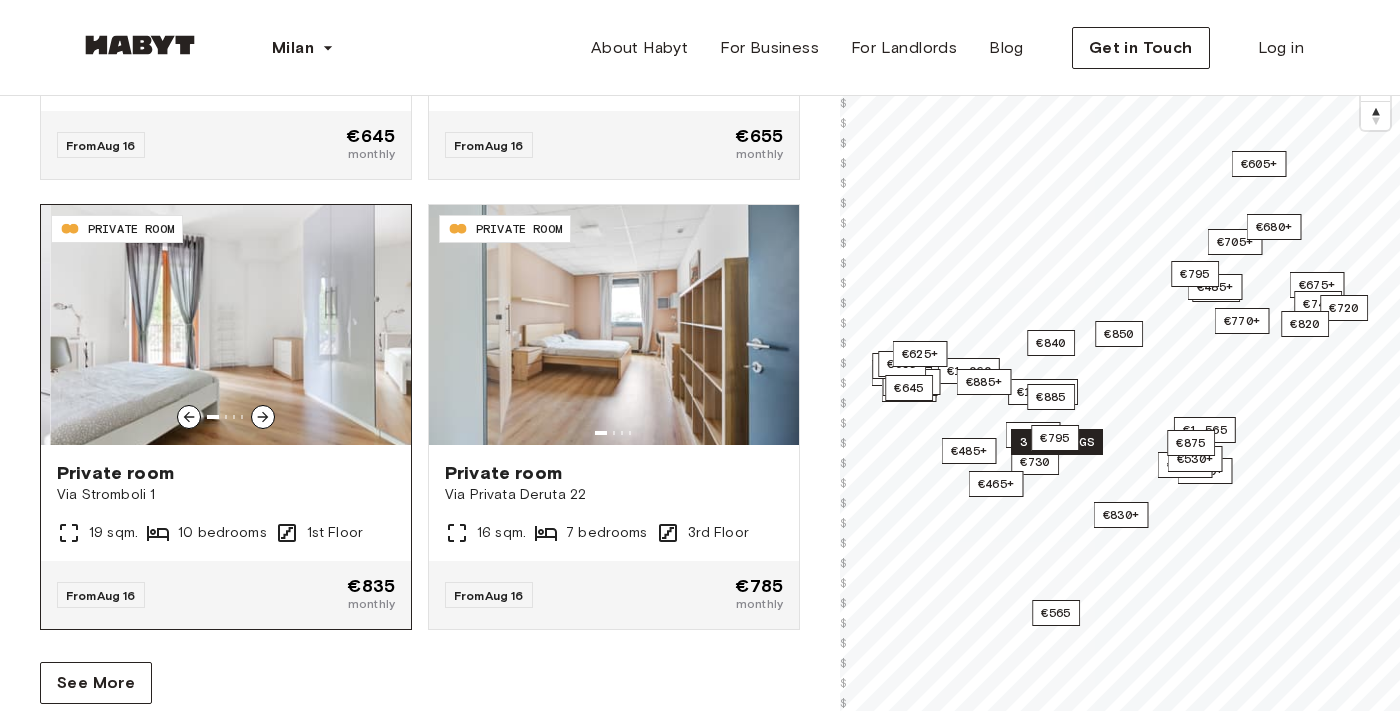 click 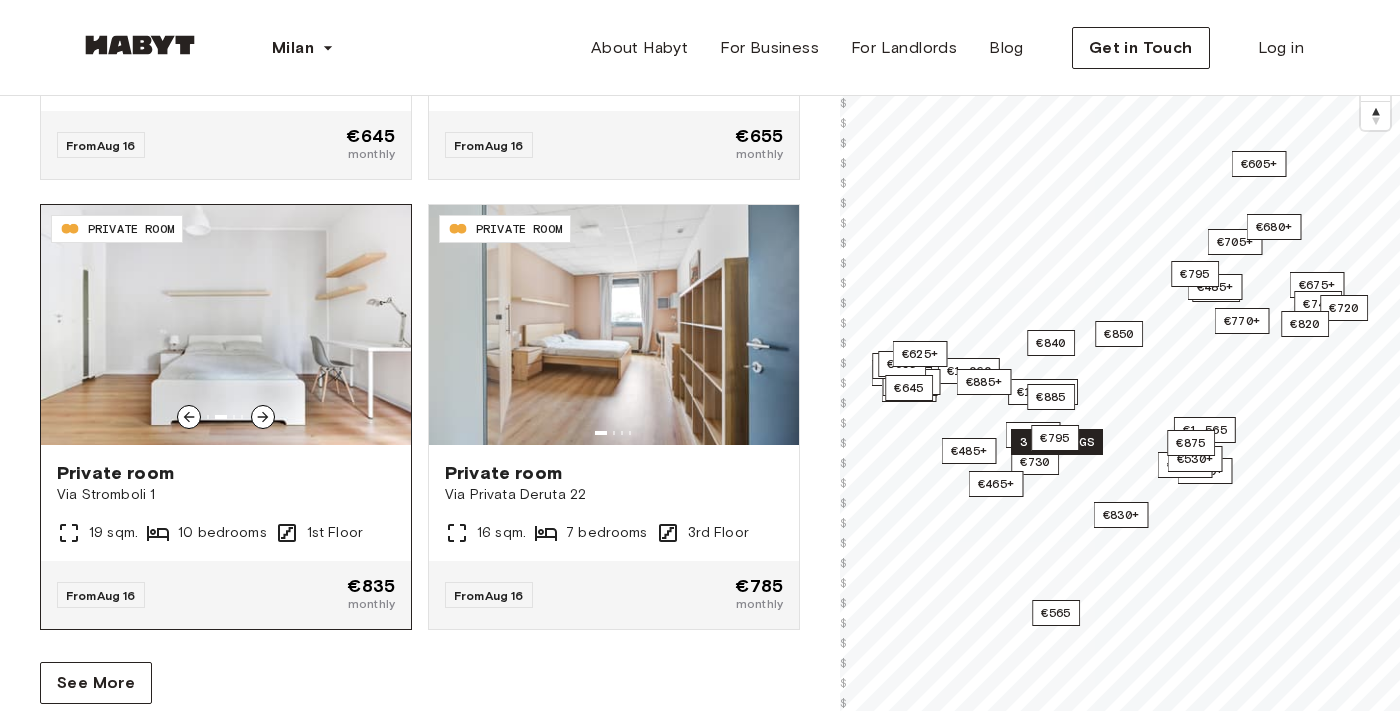 click on "Private room" at bounding box center (226, 473) 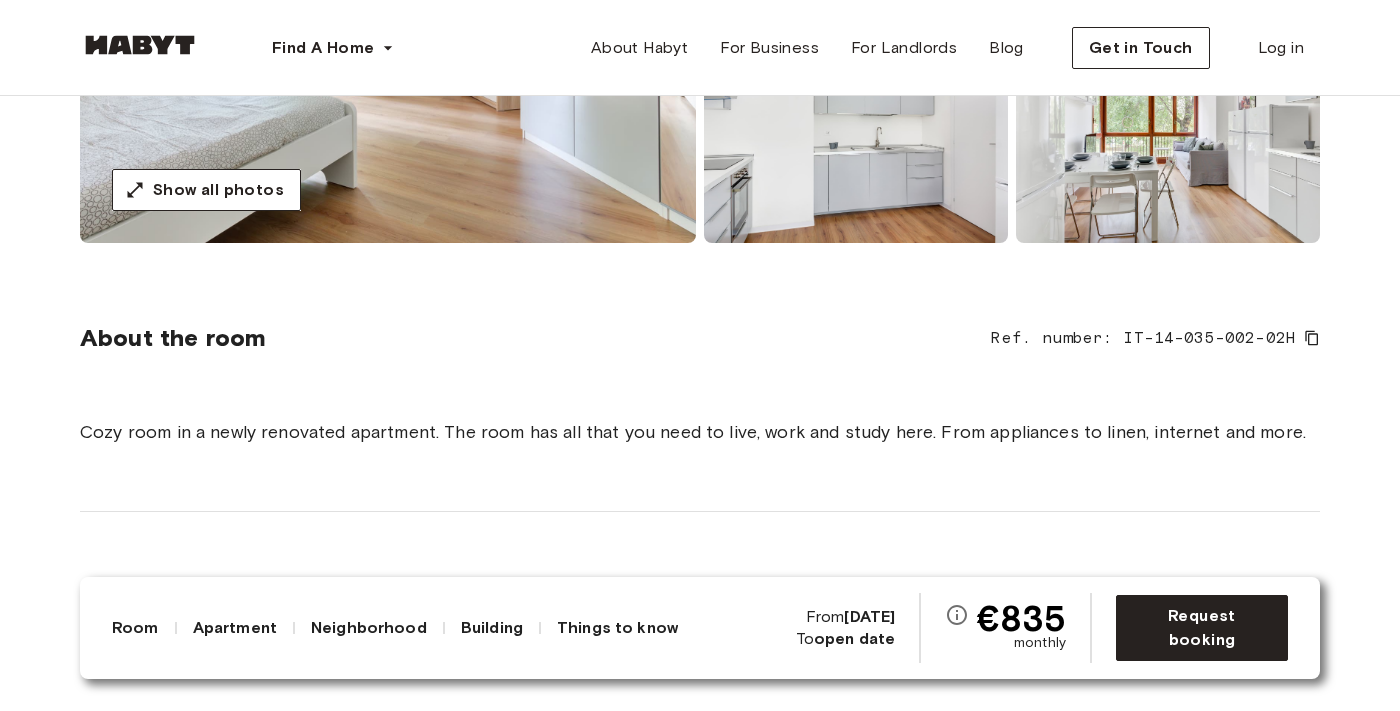 scroll, scrollTop: 499, scrollLeft: 0, axis: vertical 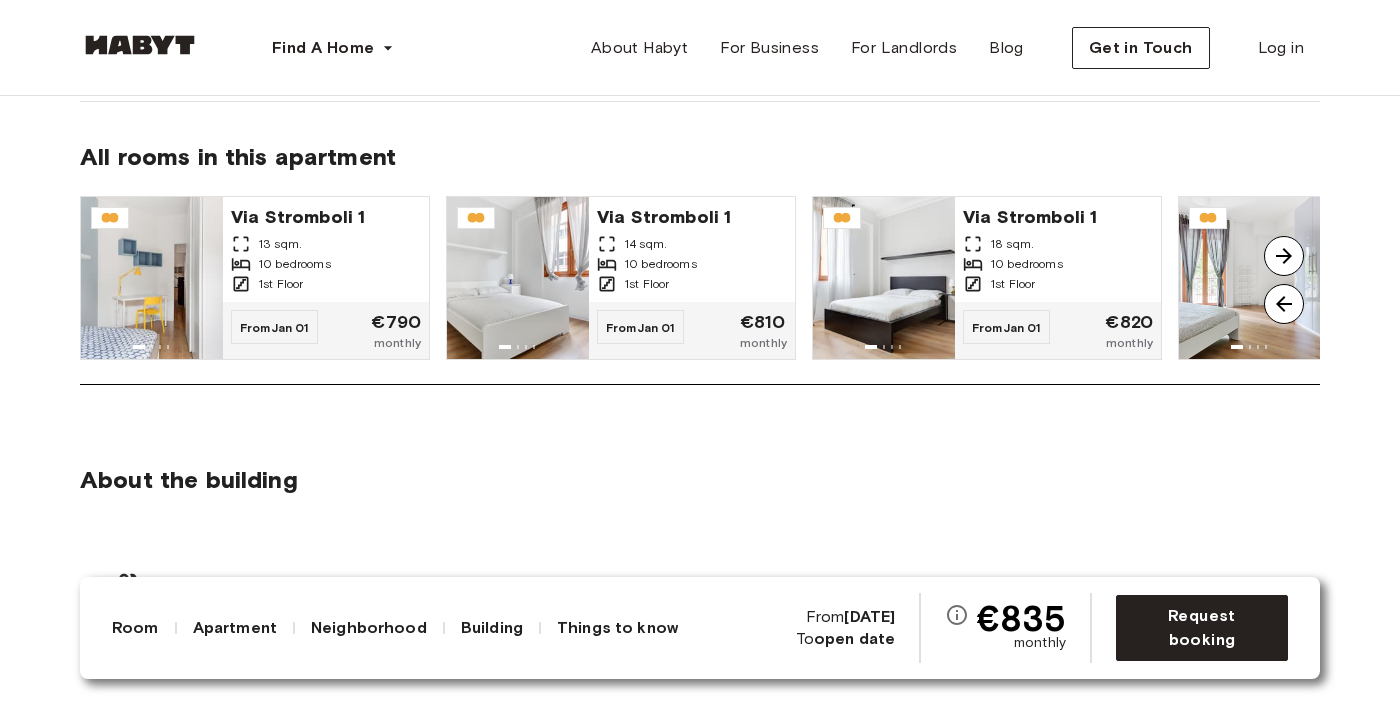 click at bounding box center (1284, 256) 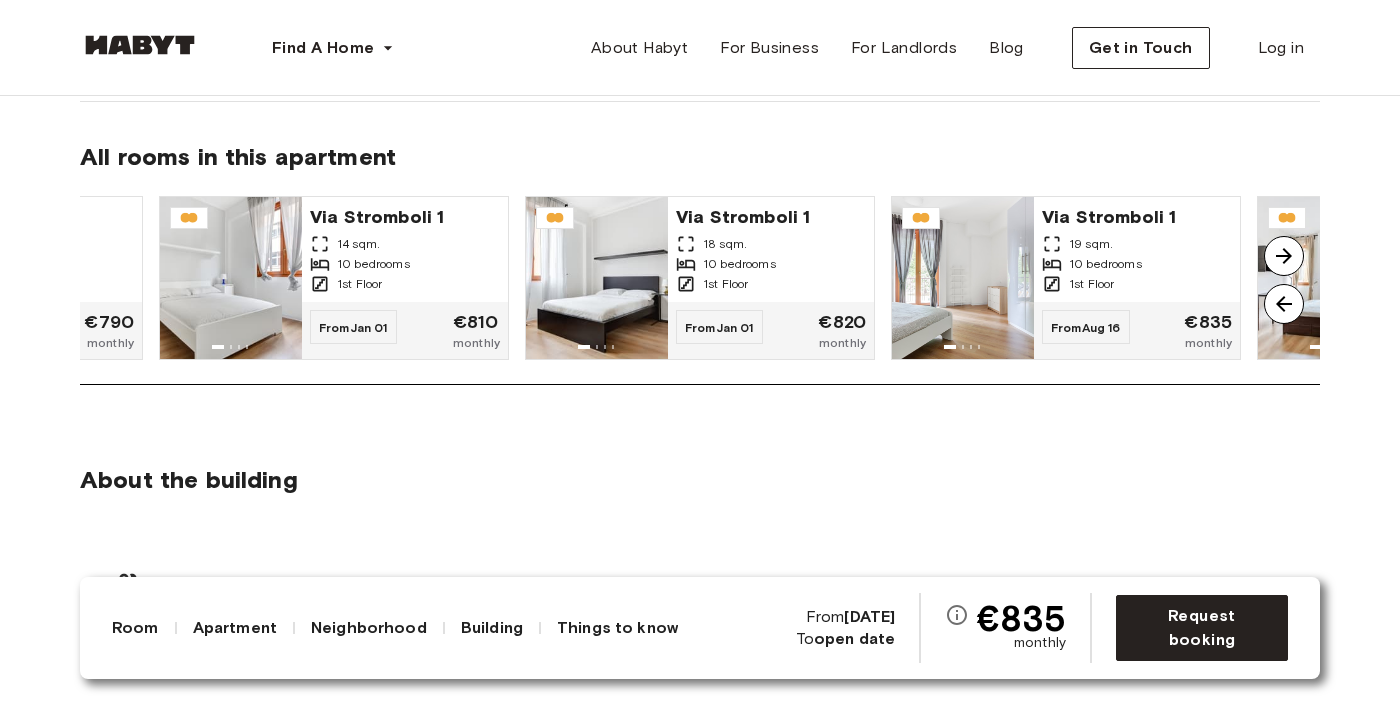 click at bounding box center (1284, 256) 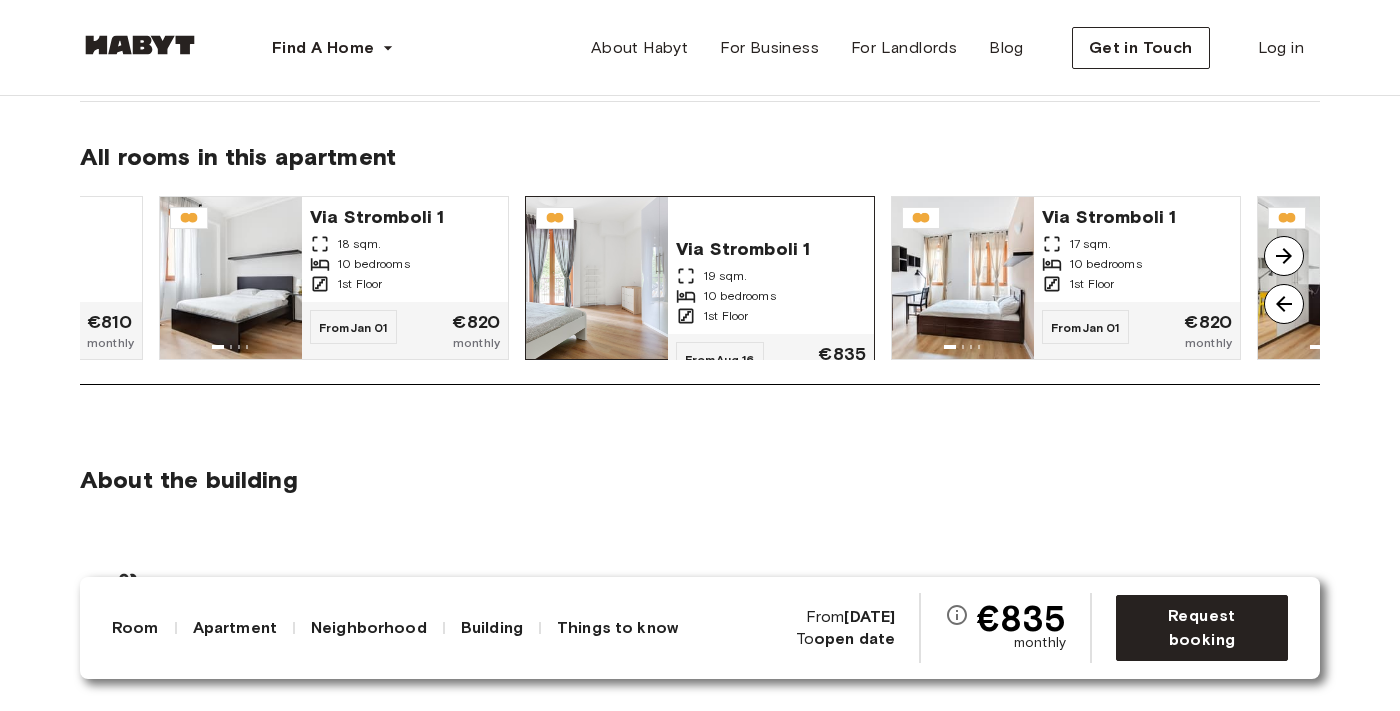 click 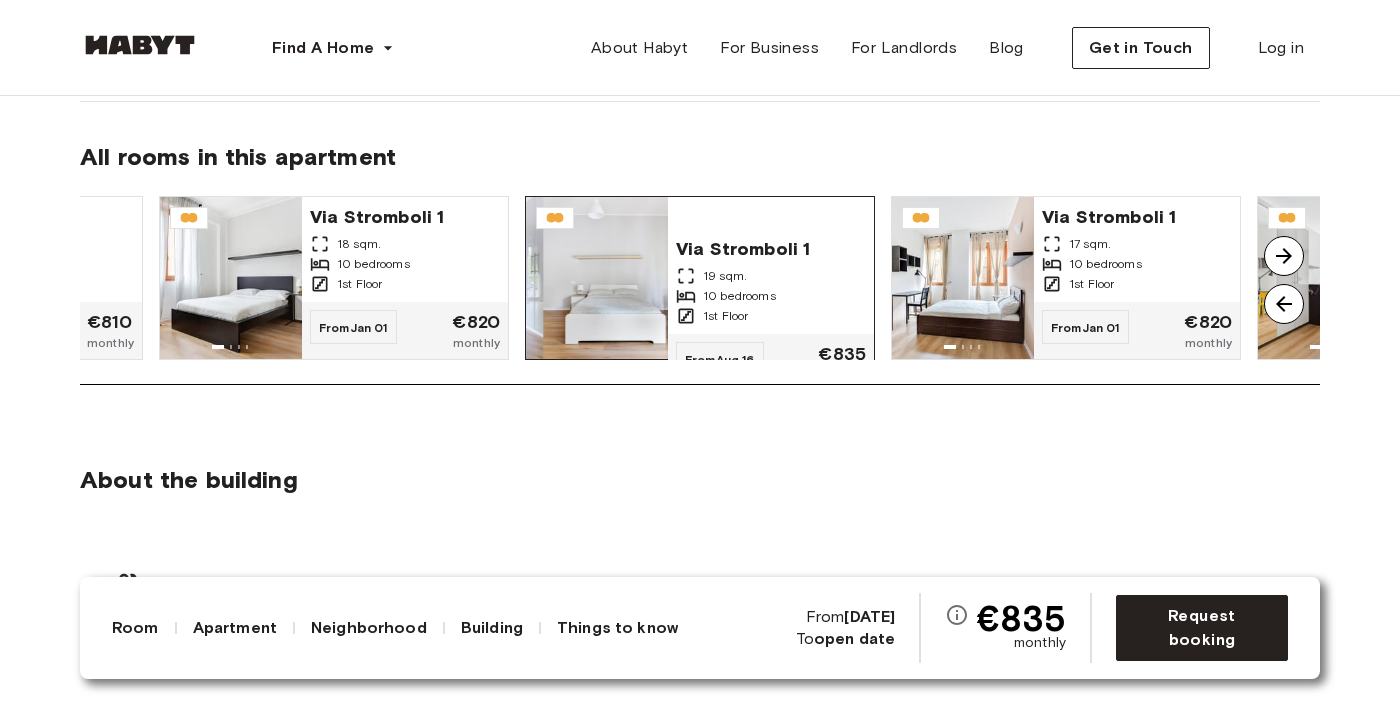 click 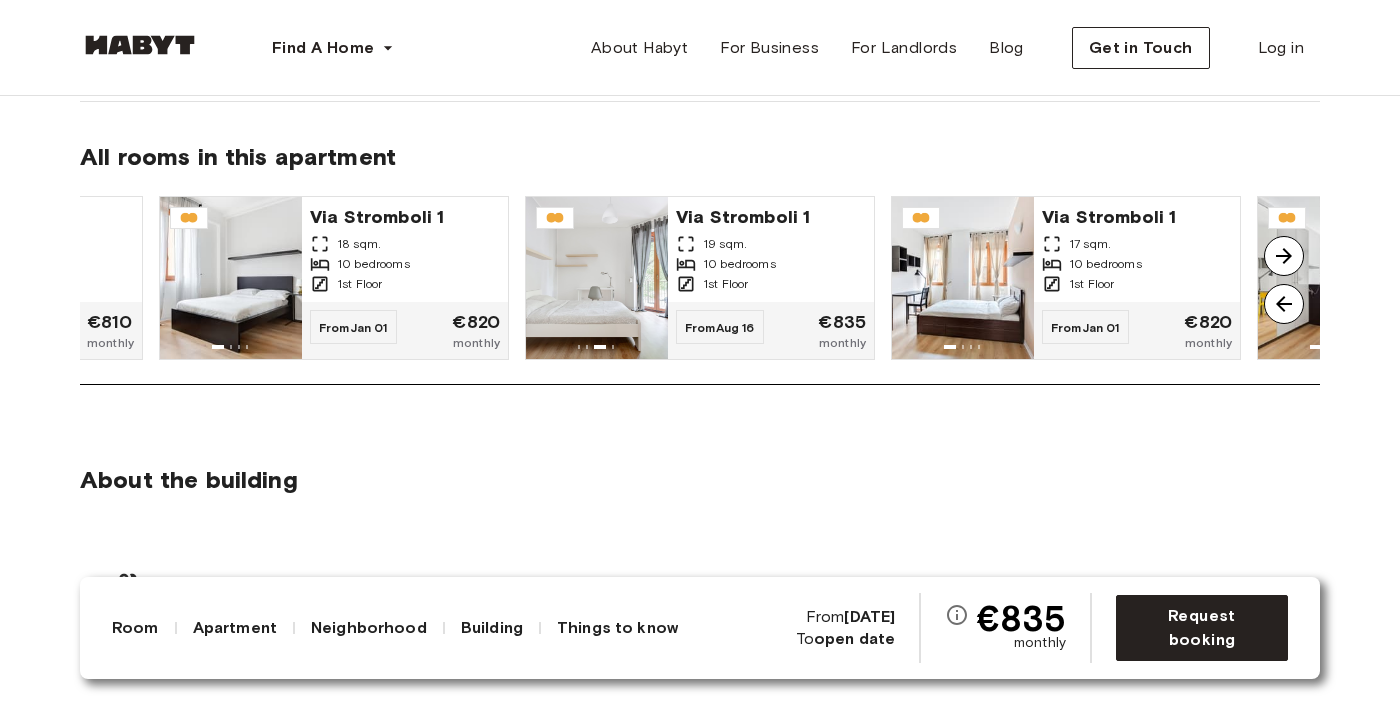 click at bounding box center [1284, 256] 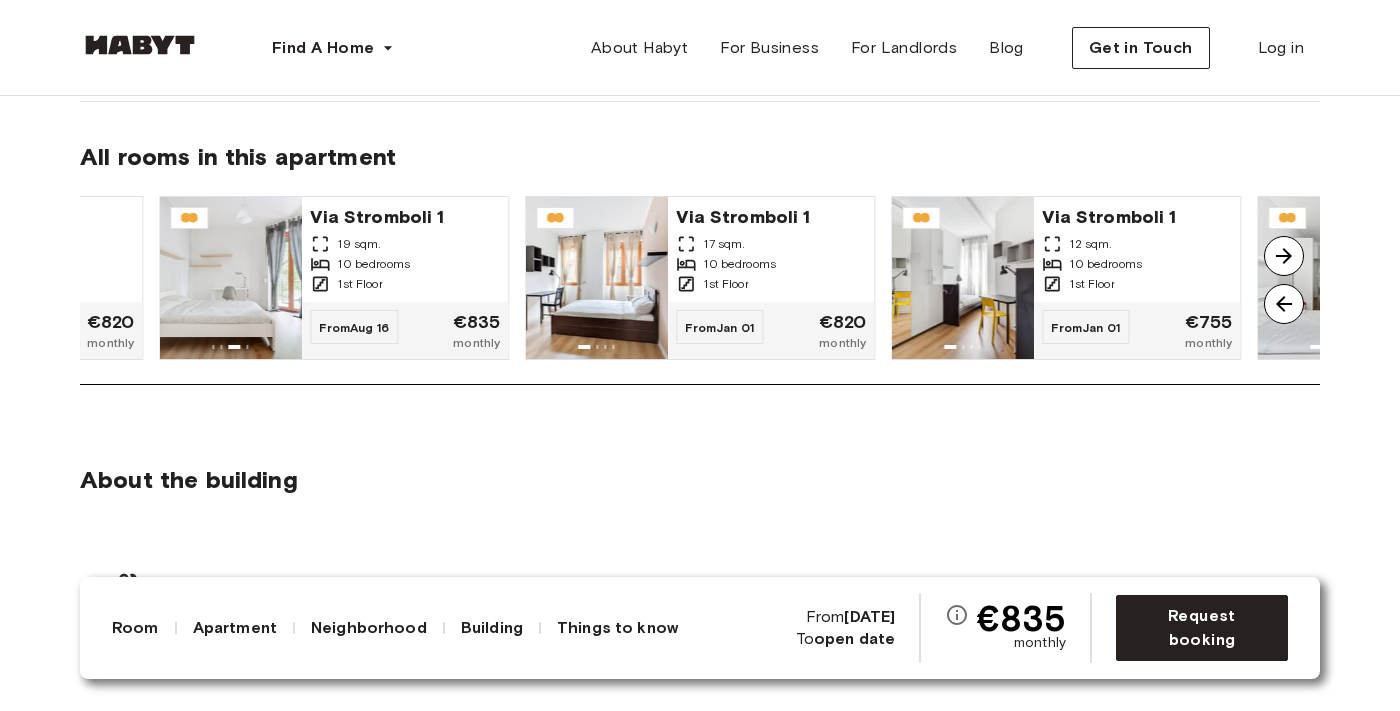 click at bounding box center [1284, 256] 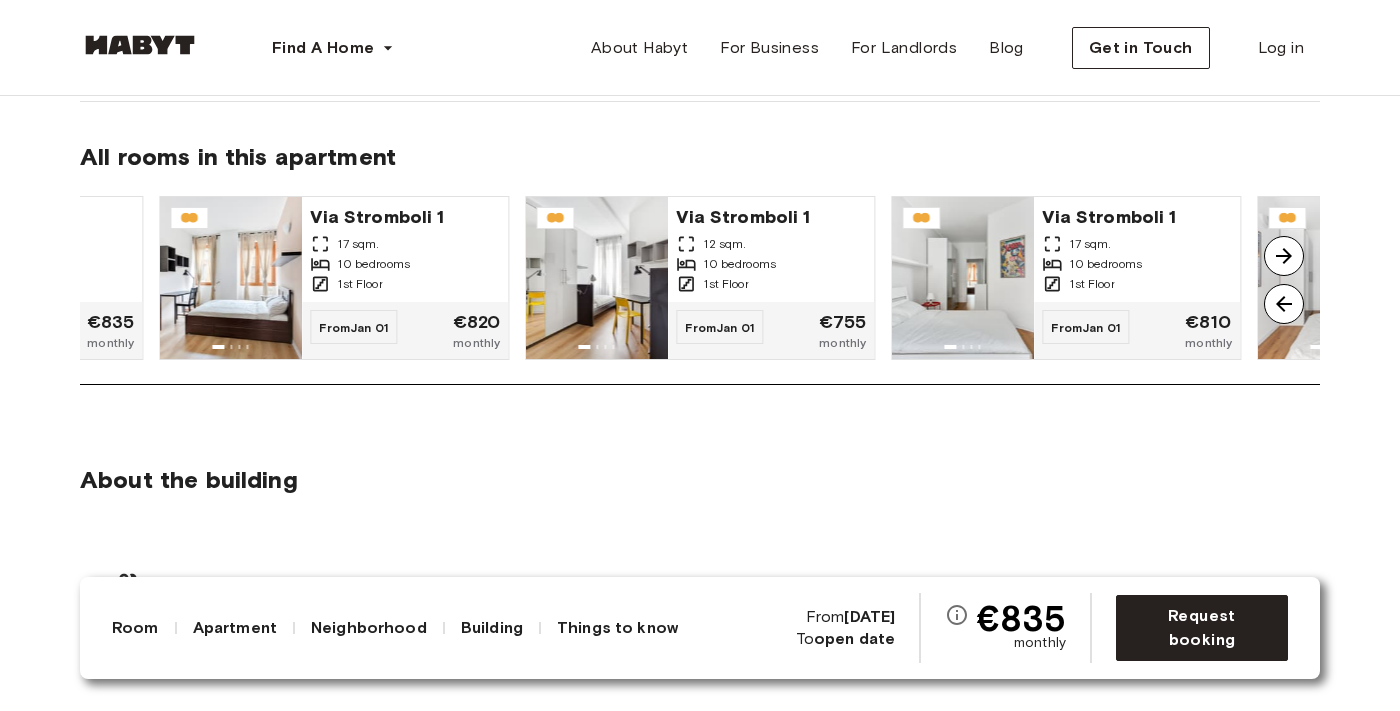click at bounding box center (1284, 256) 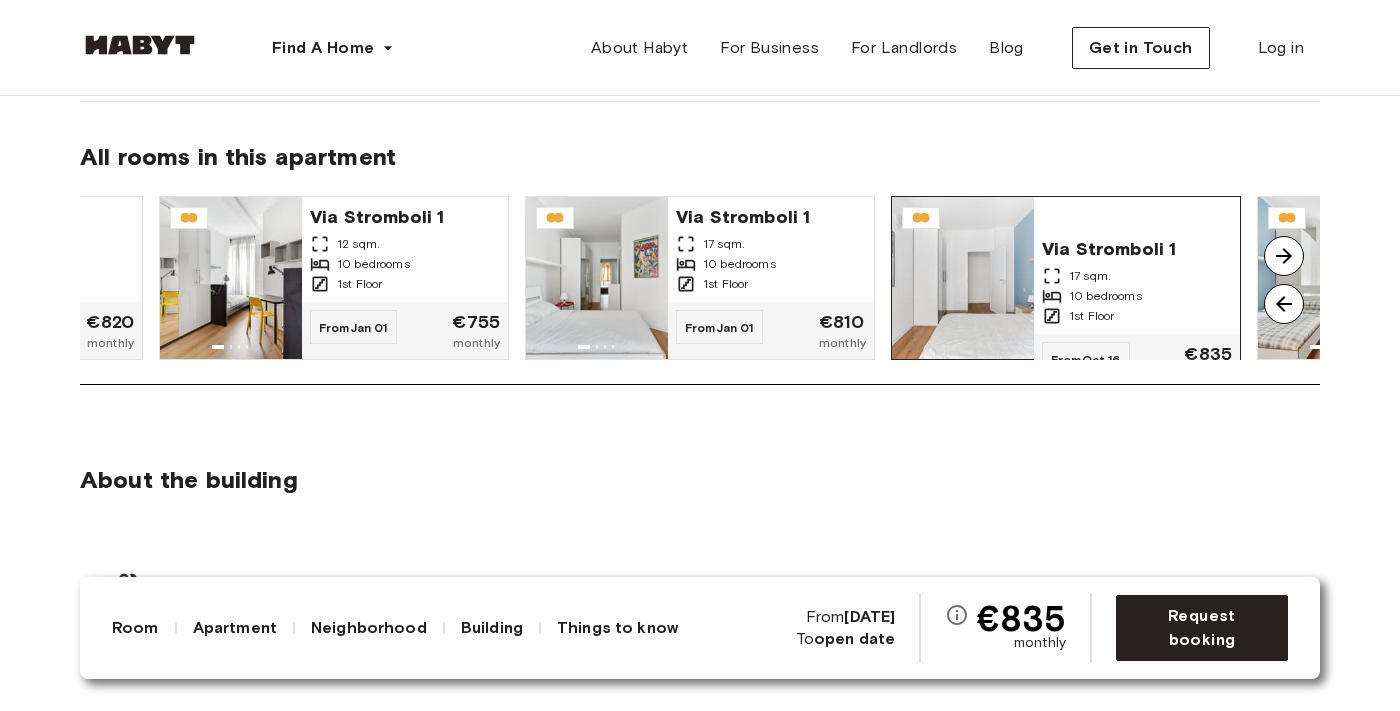 click 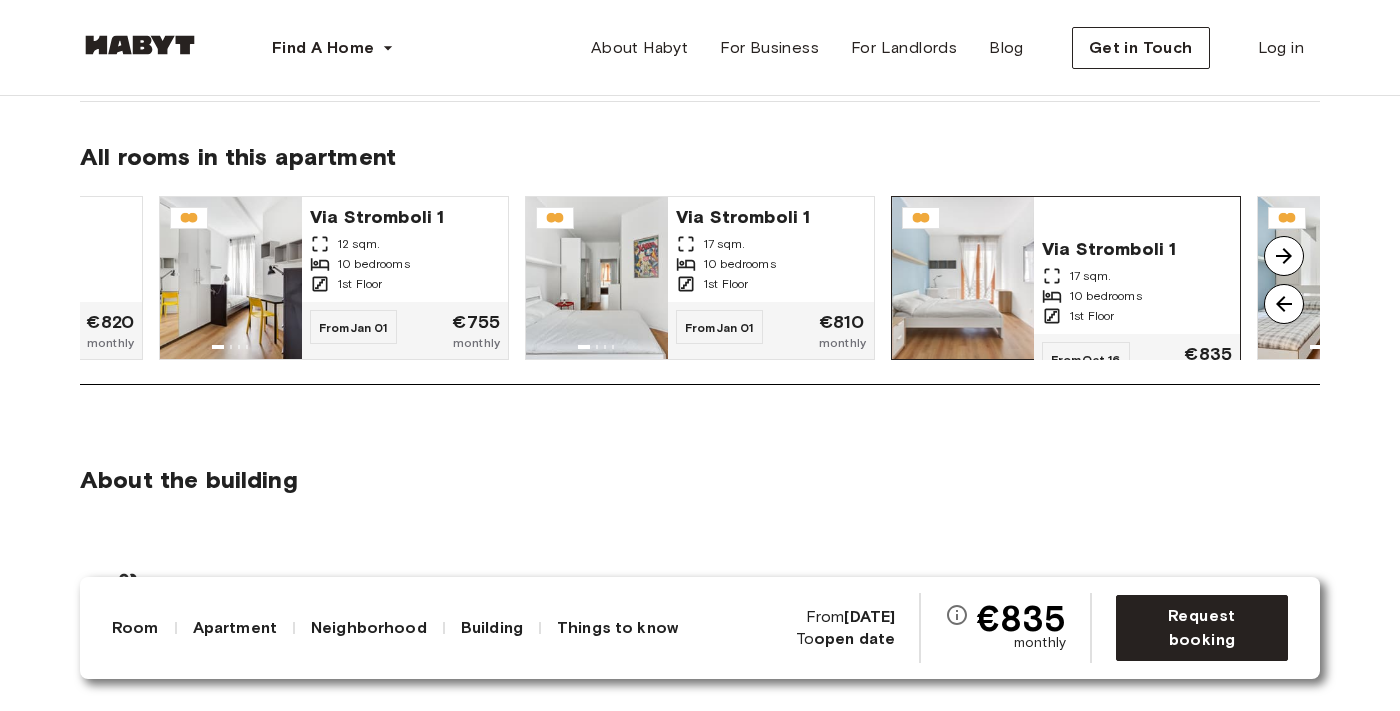 click 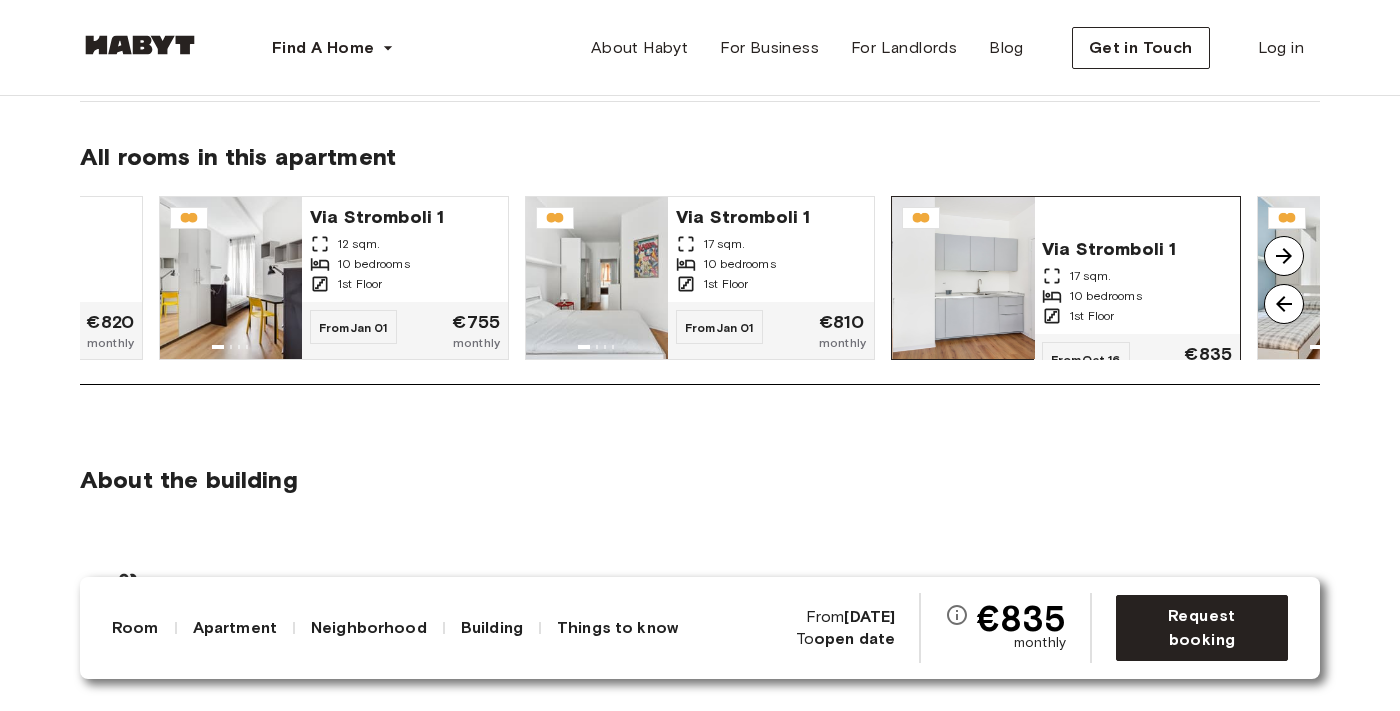 click 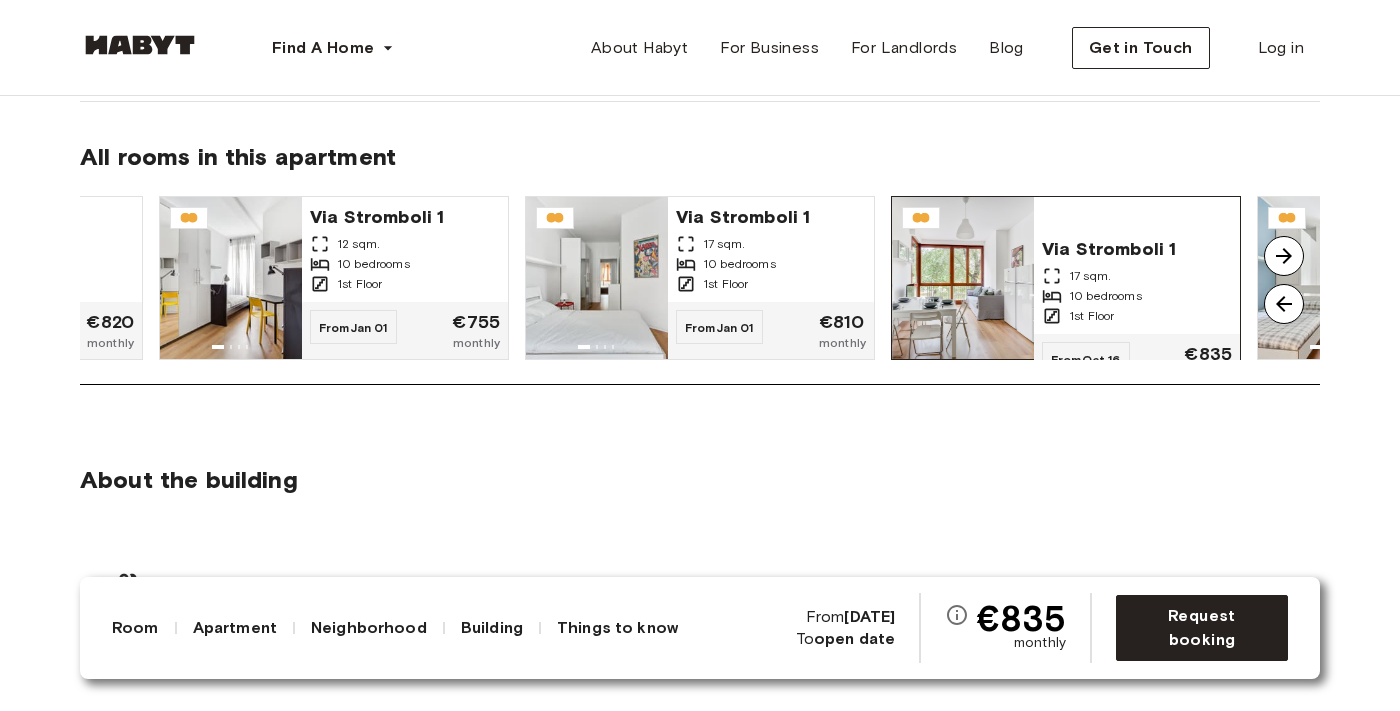 click 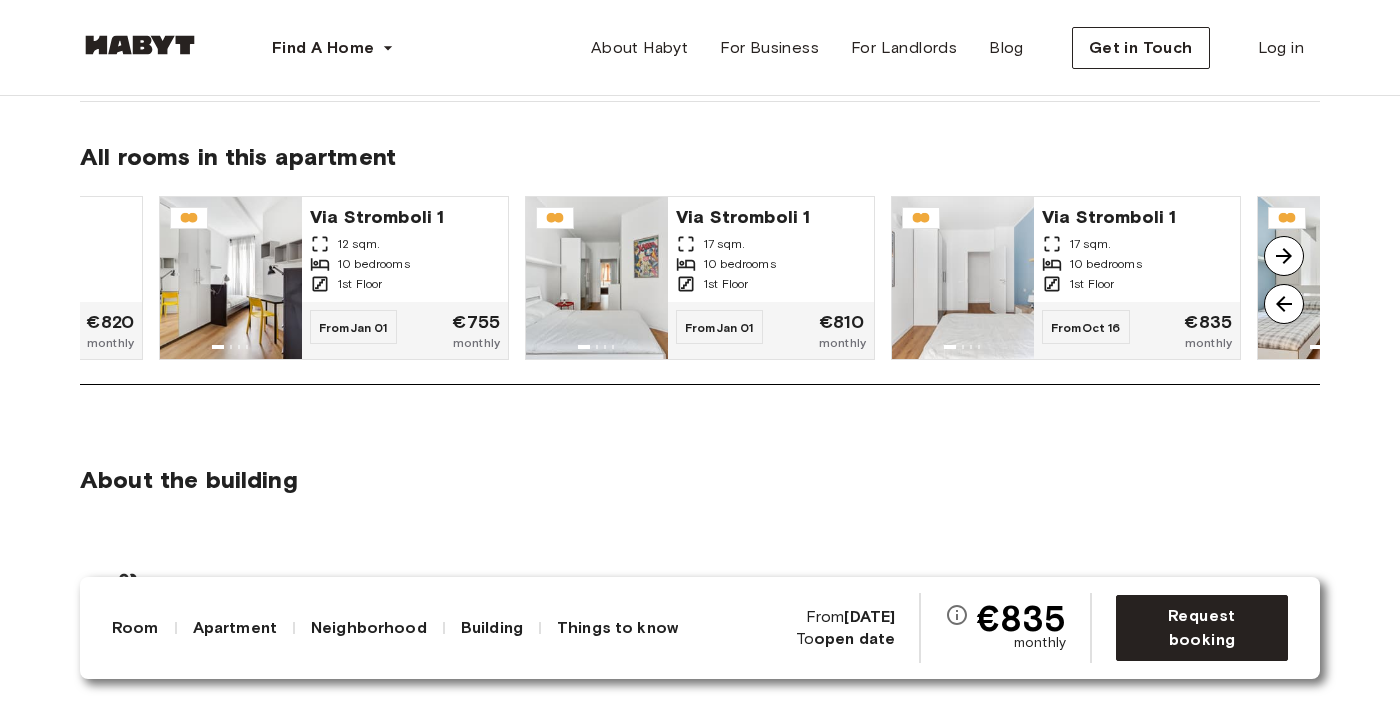 click at bounding box center [1284, 256] 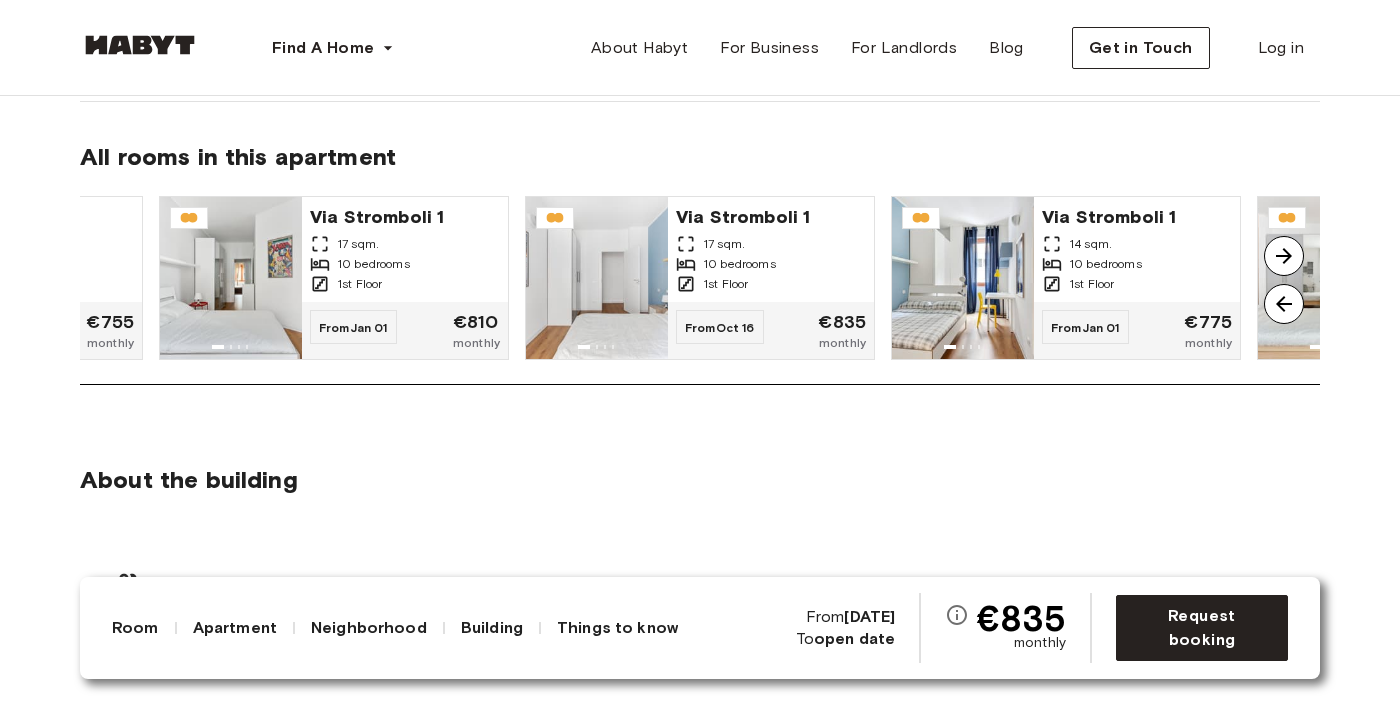 click at bounding box center [1284, 256] 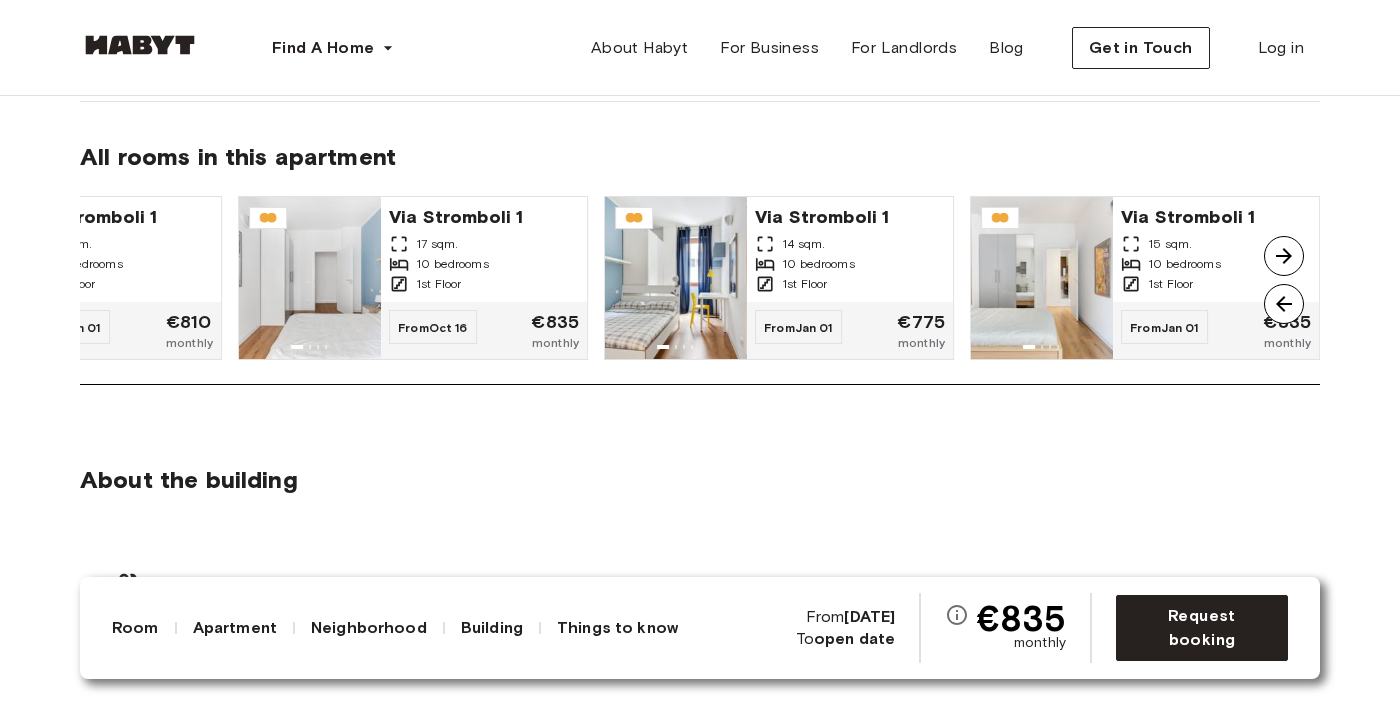 click at bounding box center (1284, 256) 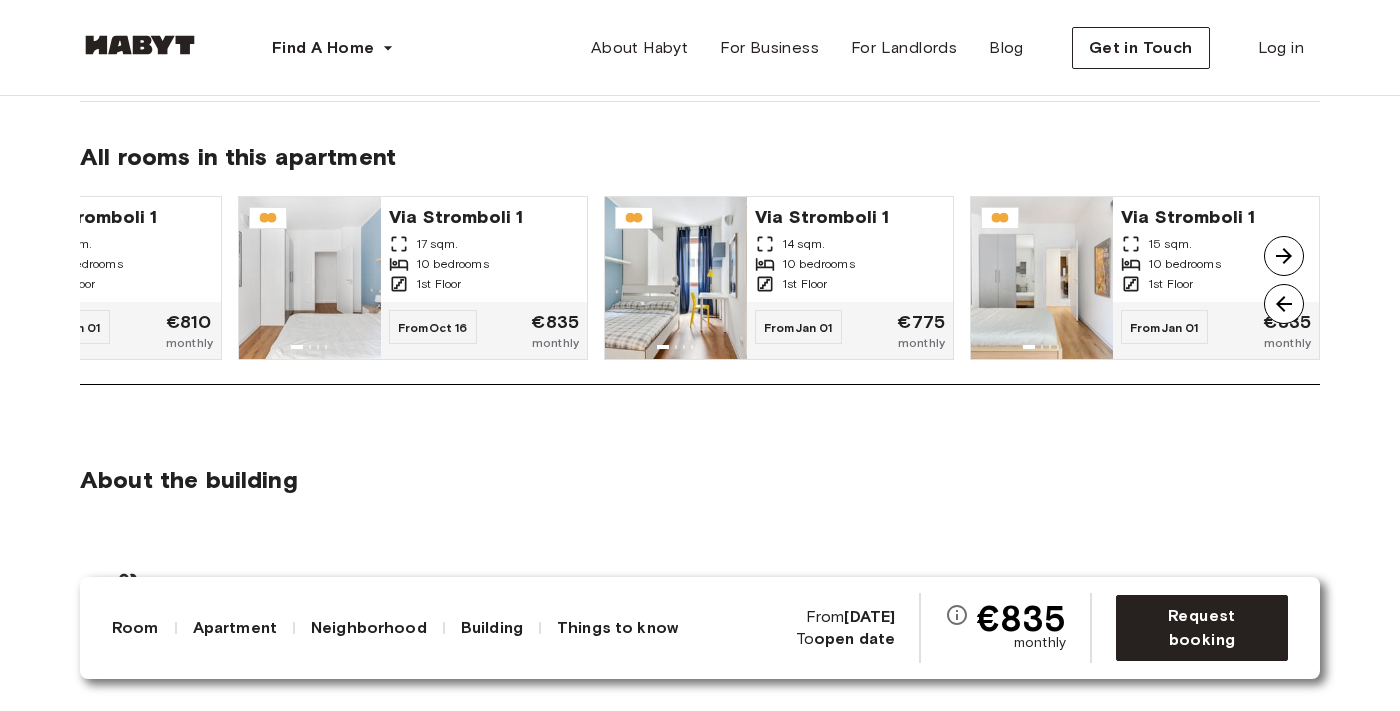 click at bounding box center (1284, 304) 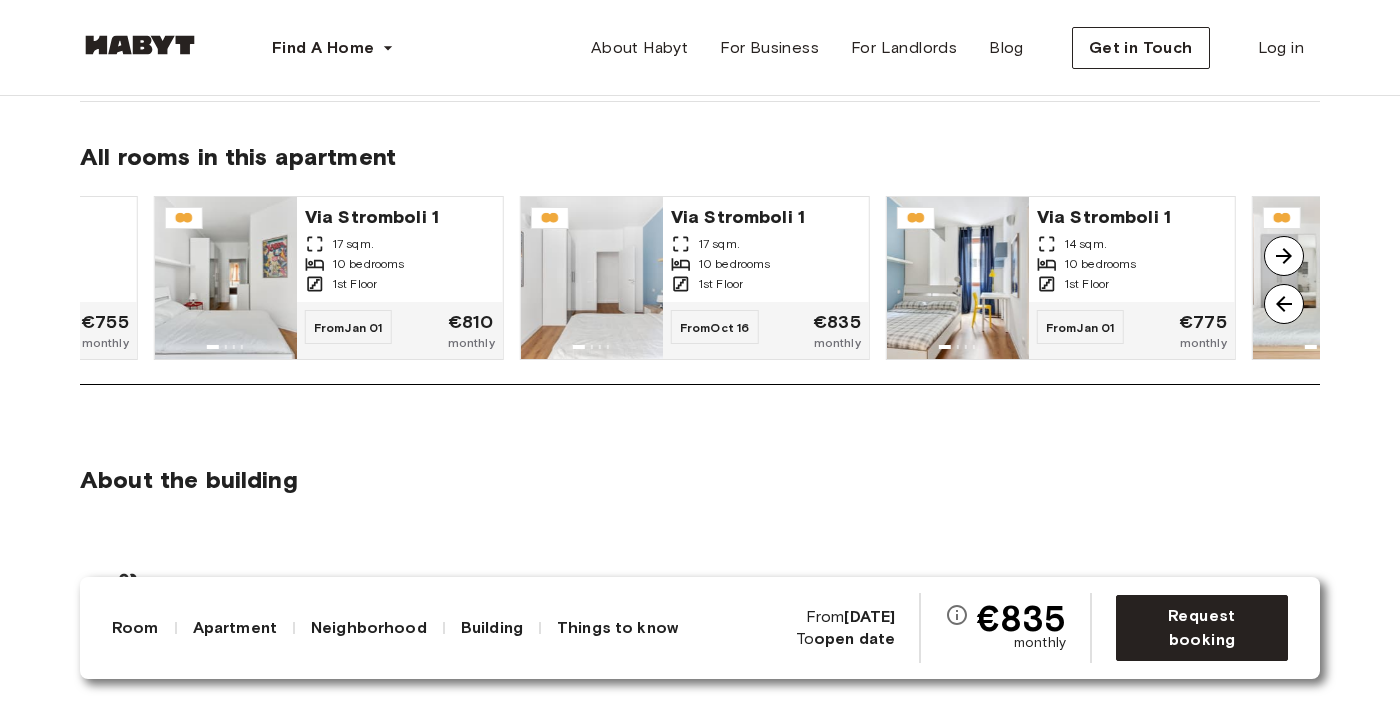 click at bounding box center [1284, 304] 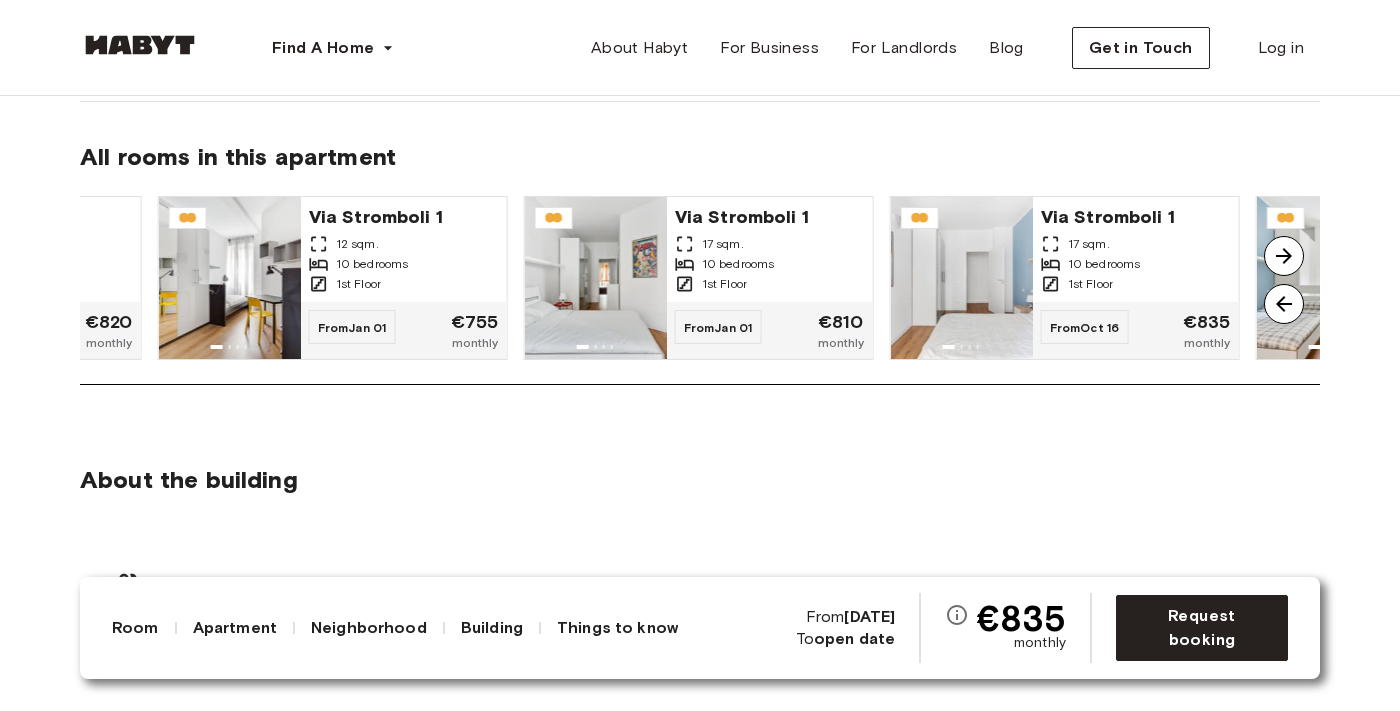 click at bounding box center (1284, 304) 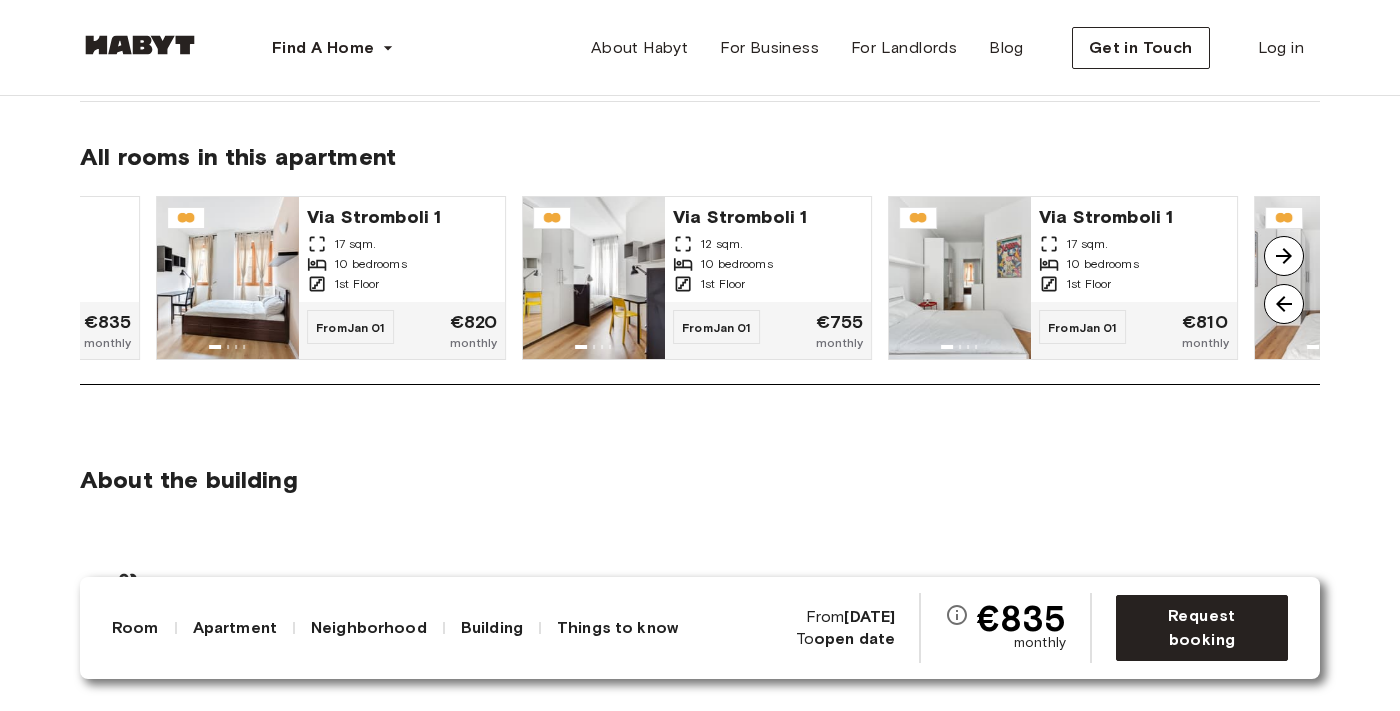 click at bounding box center (1284, 304) 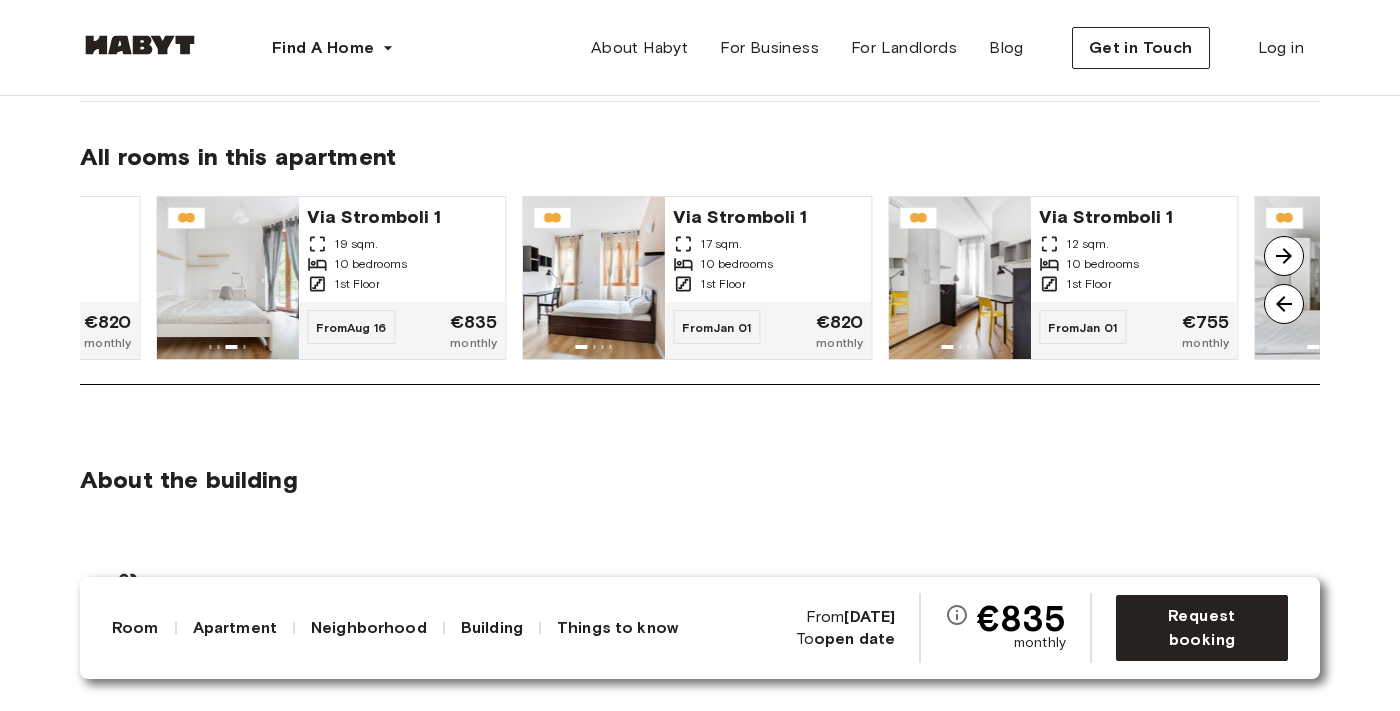 click at bounding box center (1284, 304) 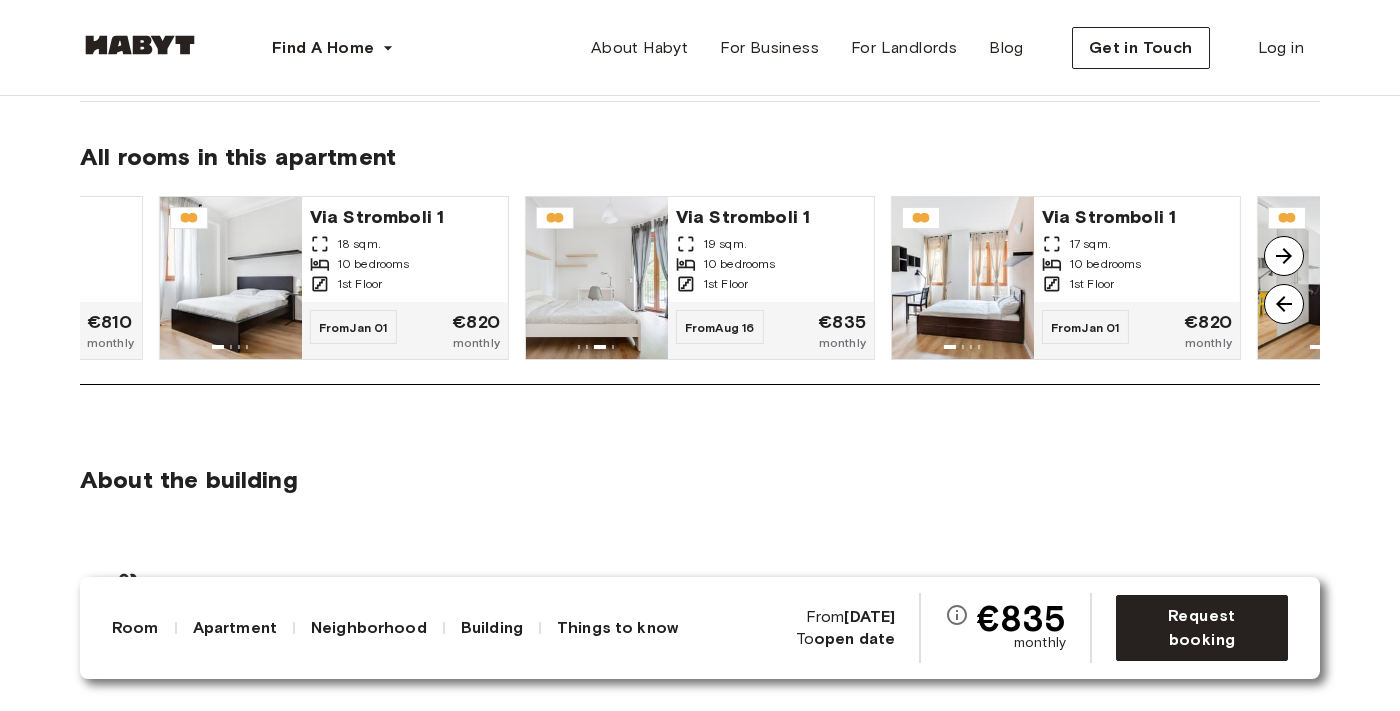 click at bounding box center [1284, 304] 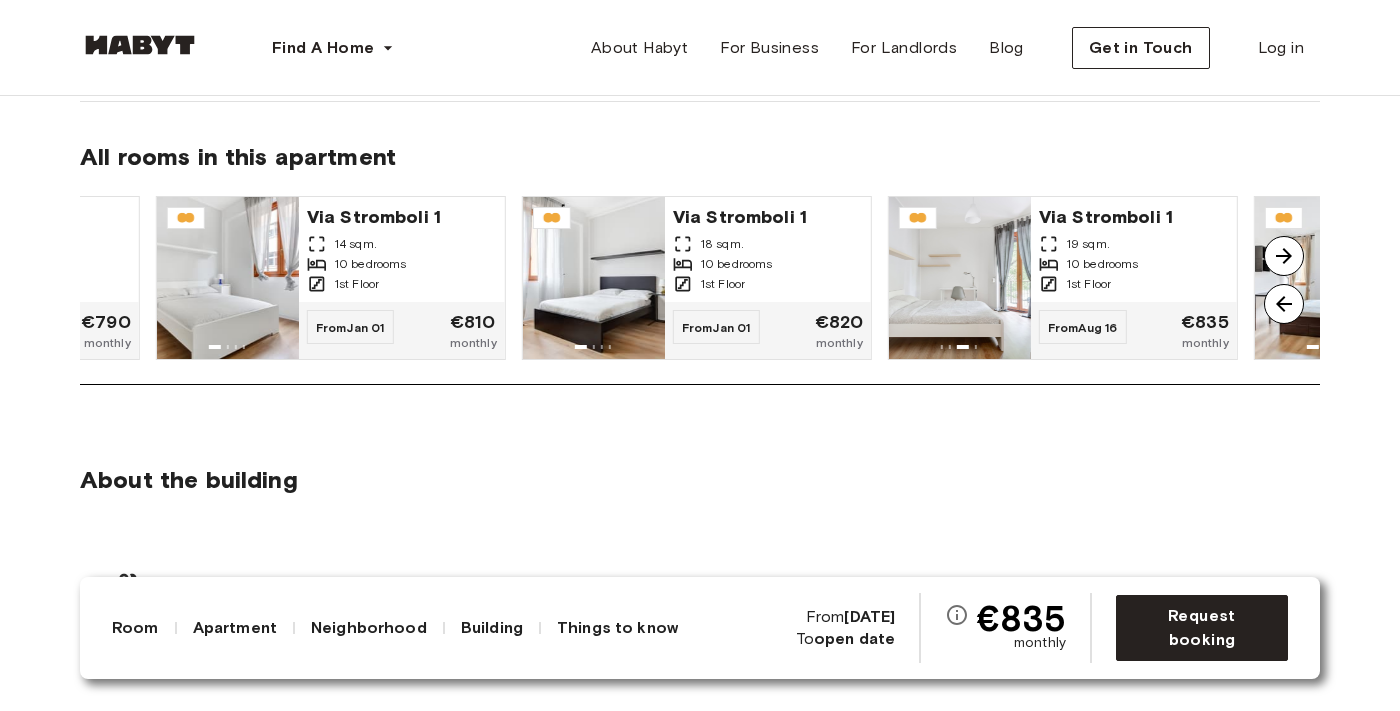 click at bounding box center (1284, 304) 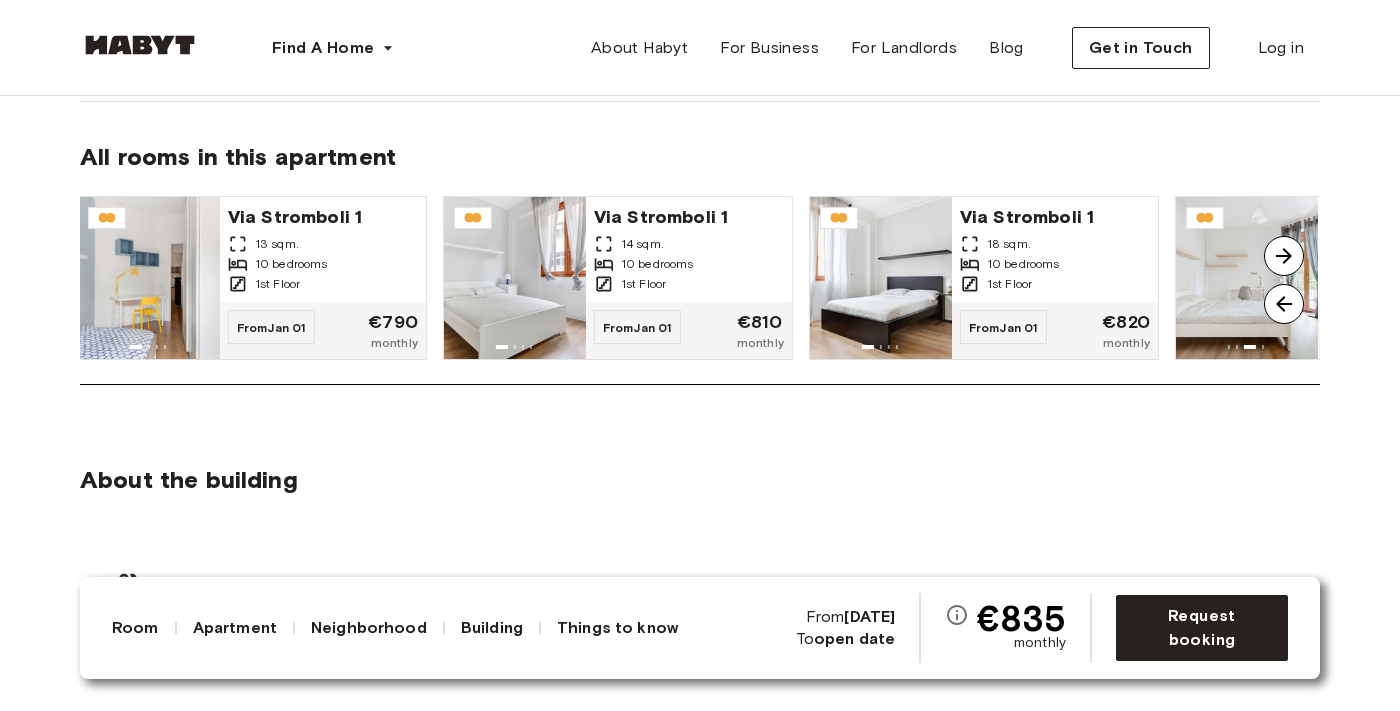 click at bounding box center (1284, 304) 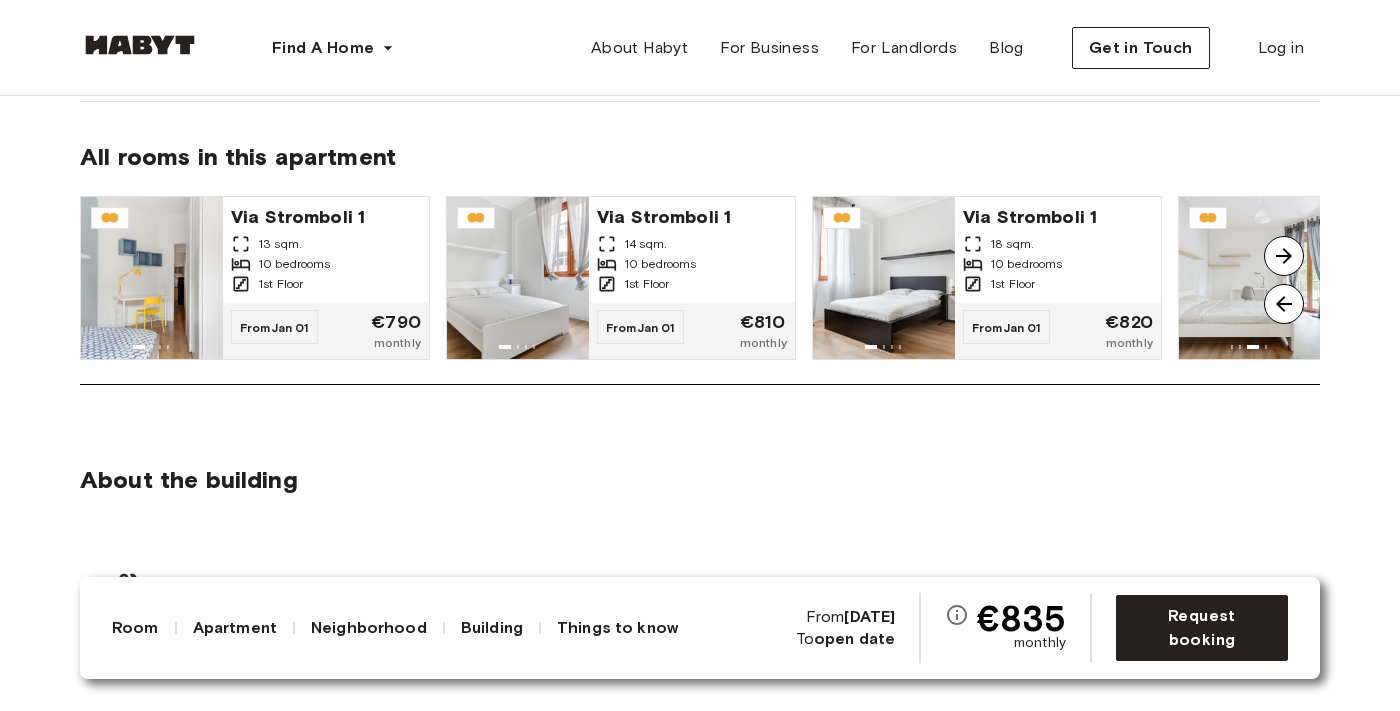 click at bounding box center (1284, 304) 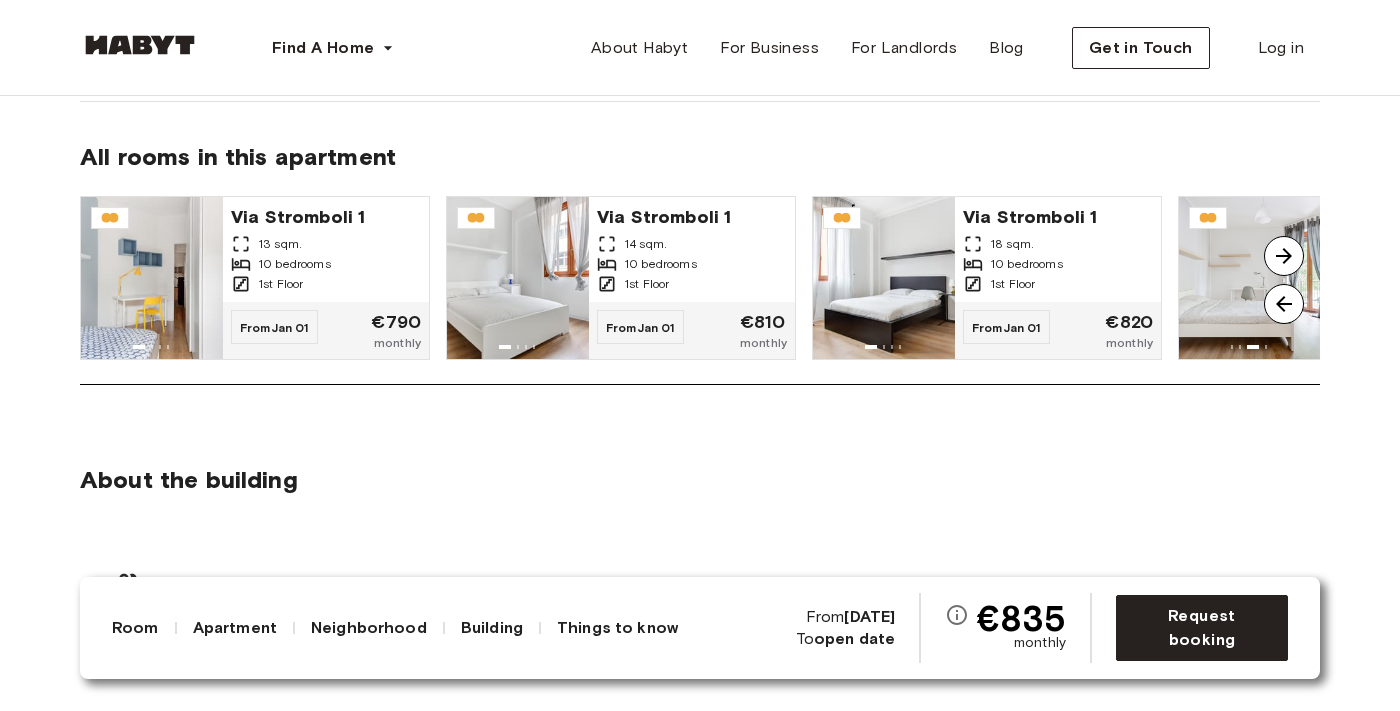 click at bounding box center [1284, 256] 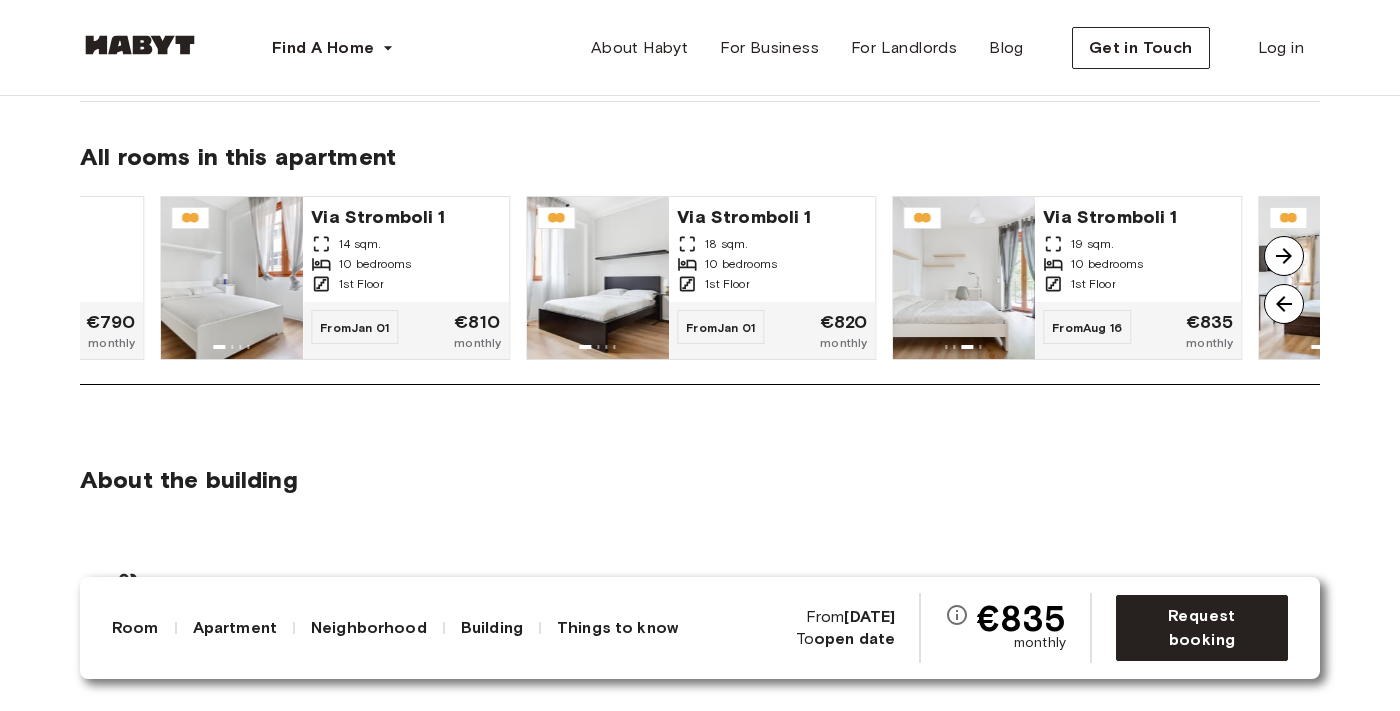 click at bounding box center (1284, 256) 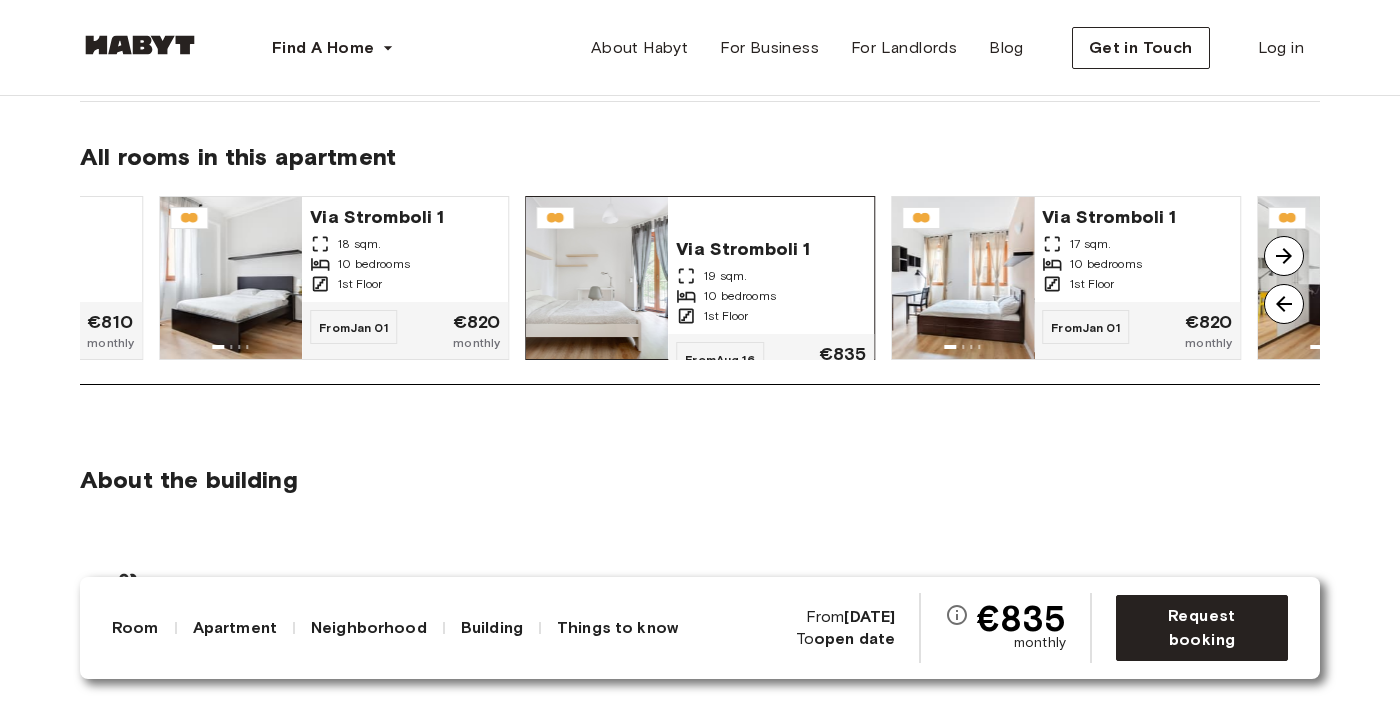click on "10 bedrooms" at bounding box center (740, 296) 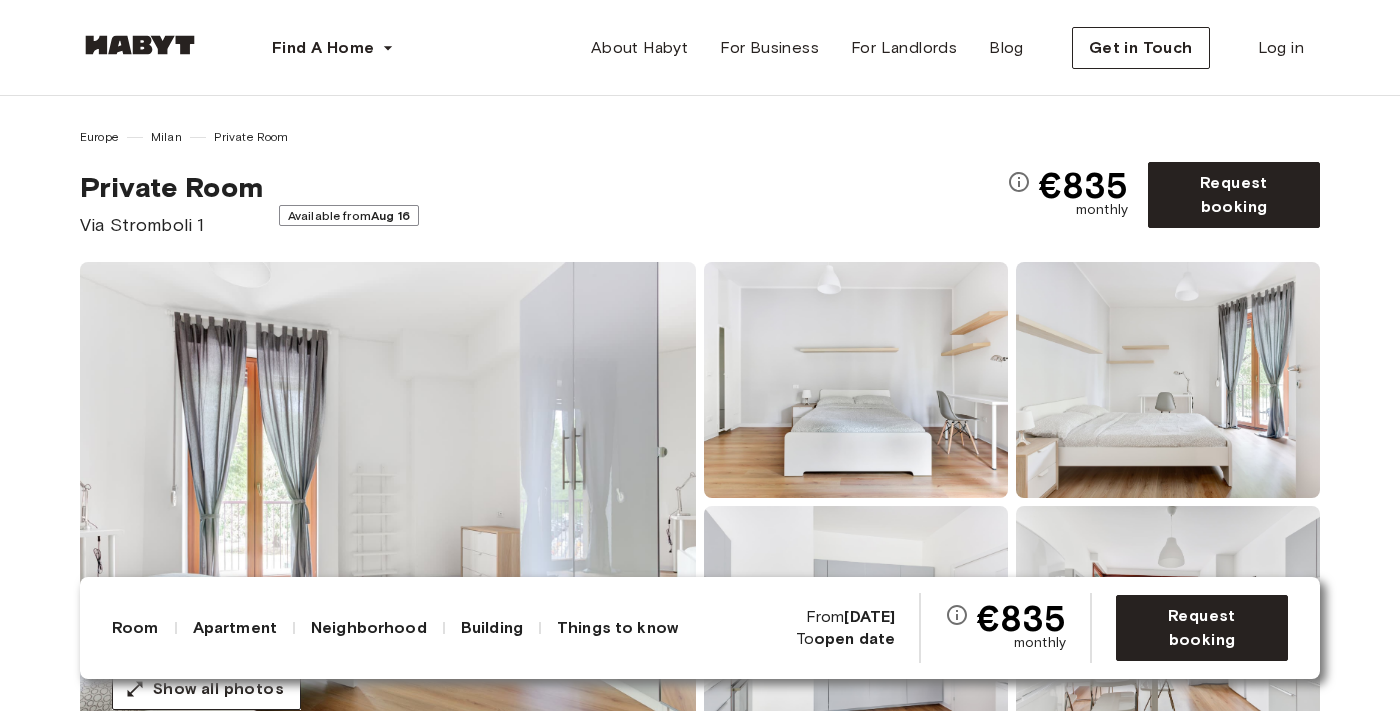 scroll, scrollTop: 0, scrollLeft: 0, axis: both 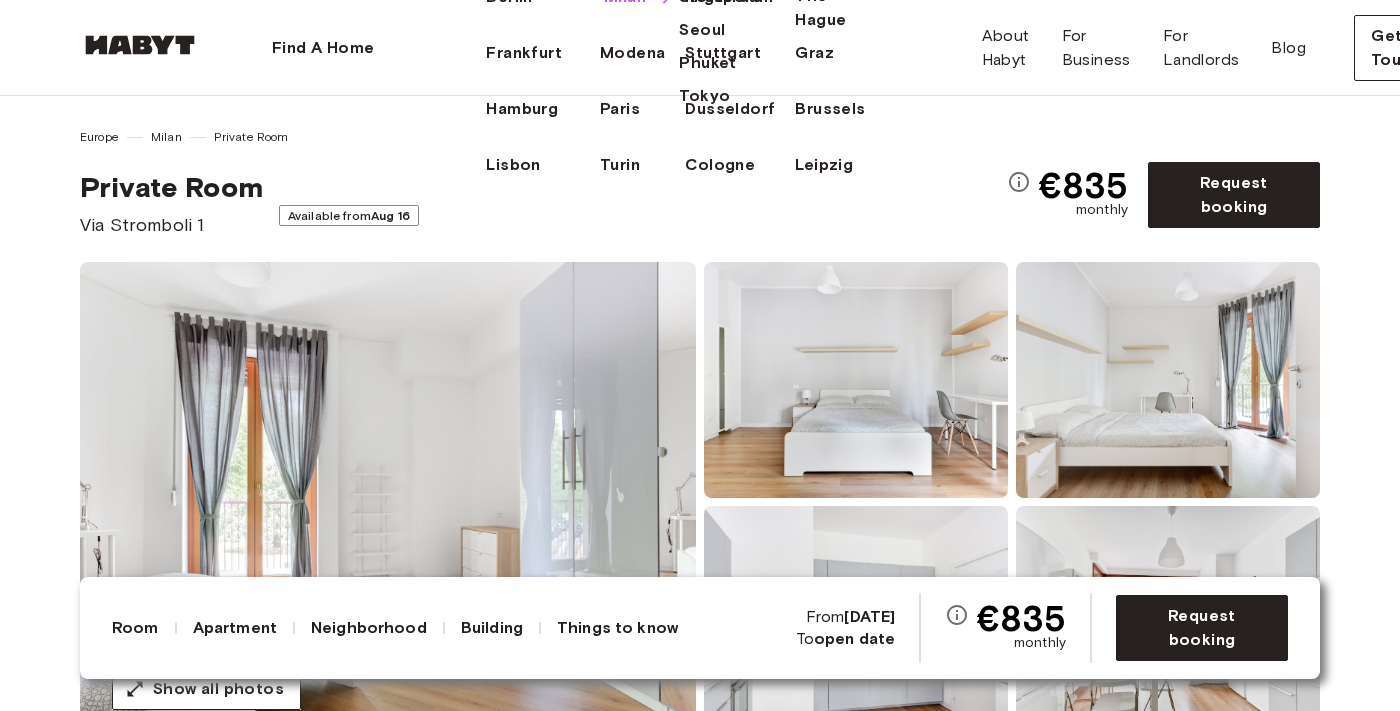 click on "Milan" at bounding box center [625, -3] 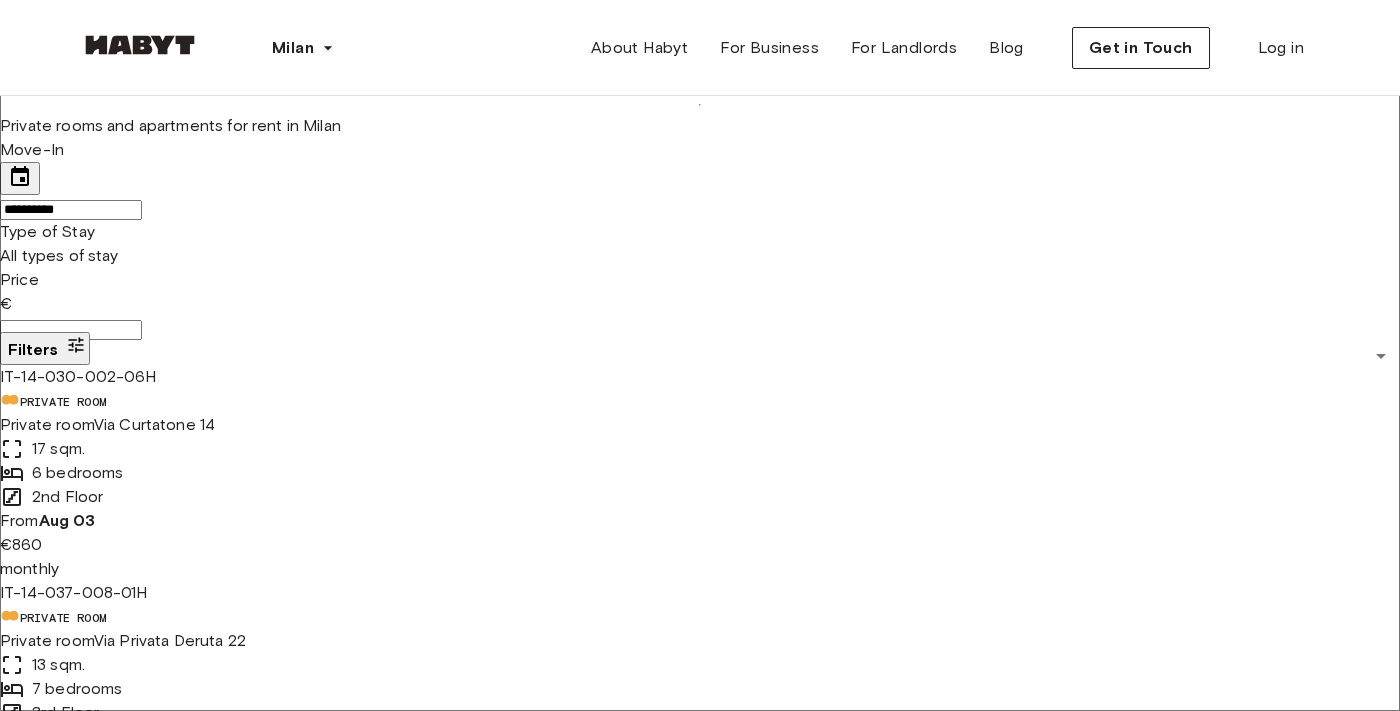 scroll, scrollTop: 0, scrollLeft: 0, axis: both 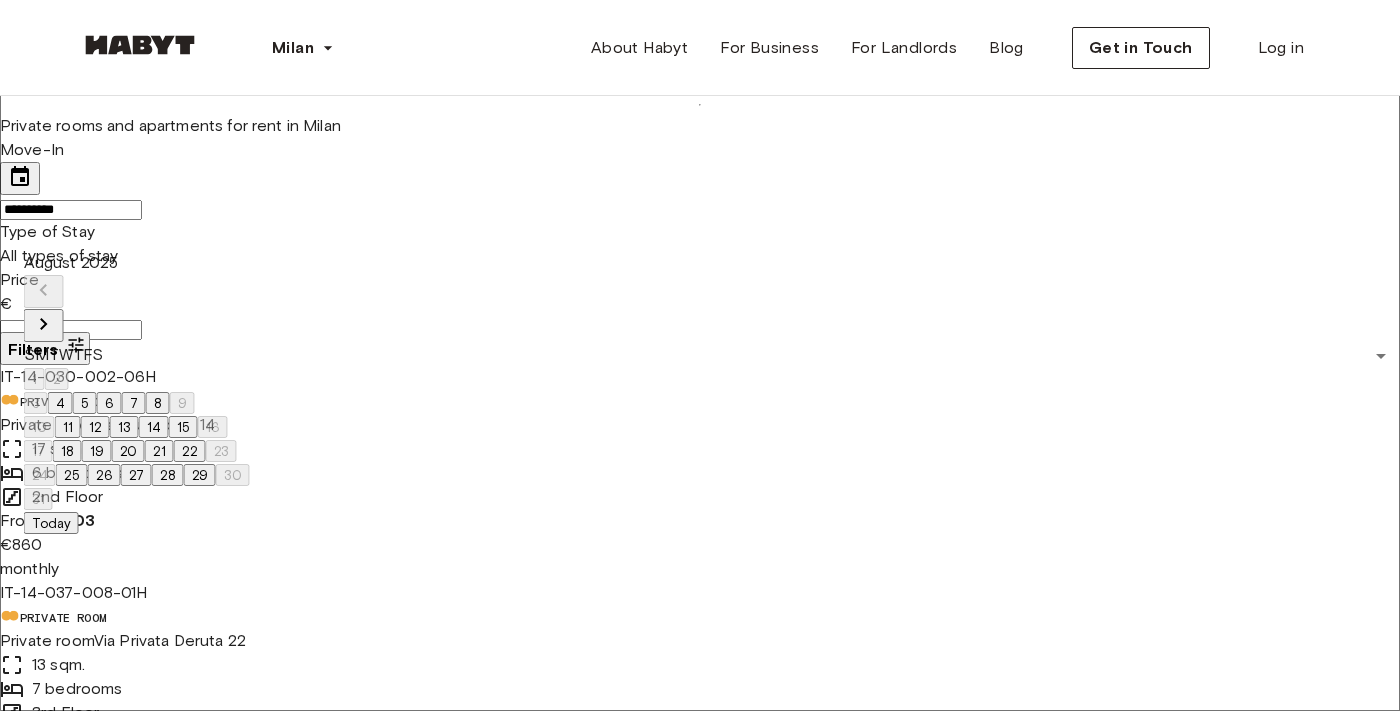 click at bounding box center (137, 309) 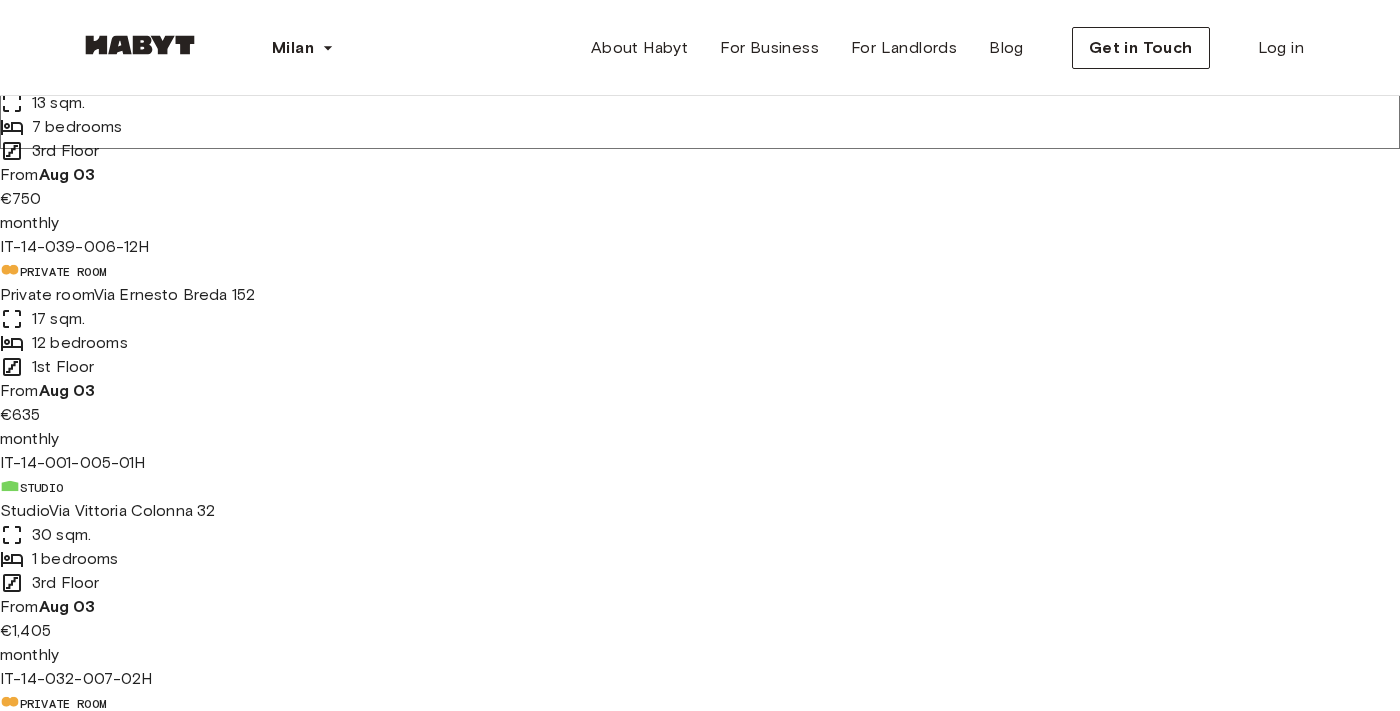 scroll, scrollTop: 515, scrollLeft: 0, axis: vertical 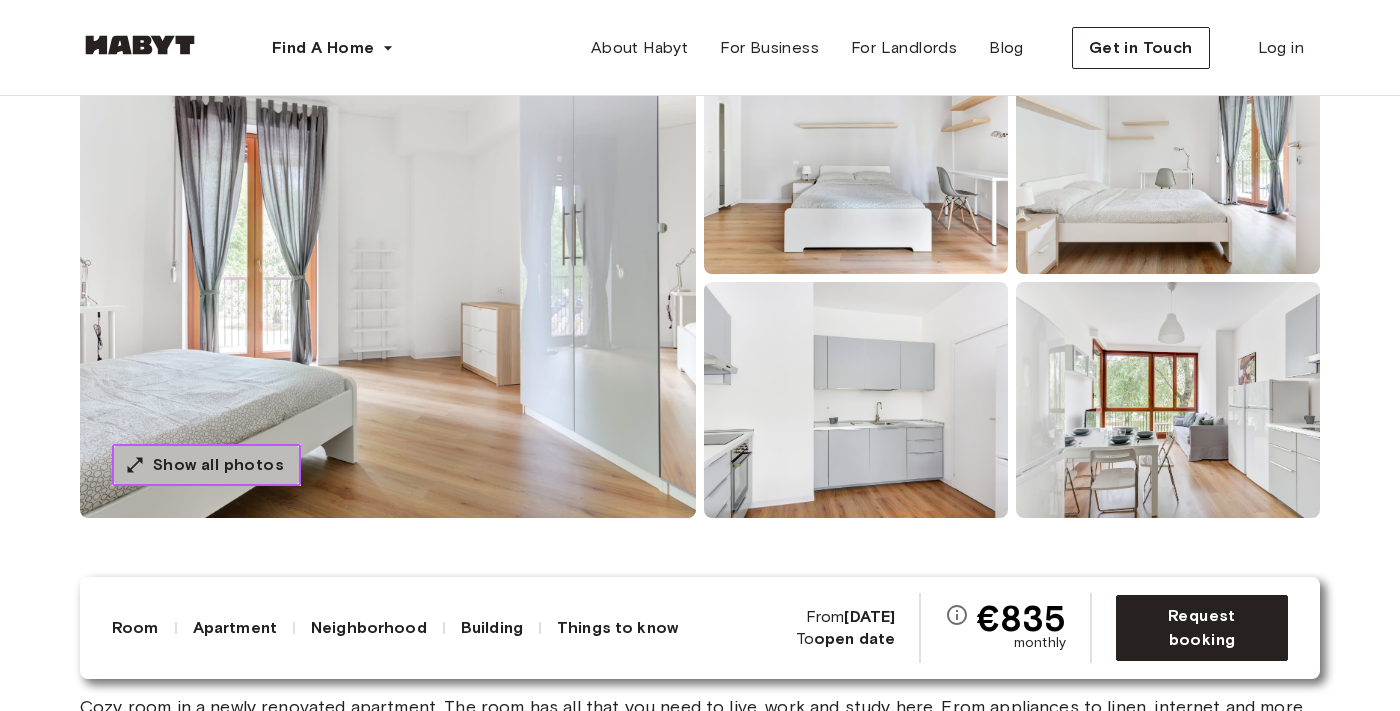 click on "Show all photos" at bounding box center (206, 465) 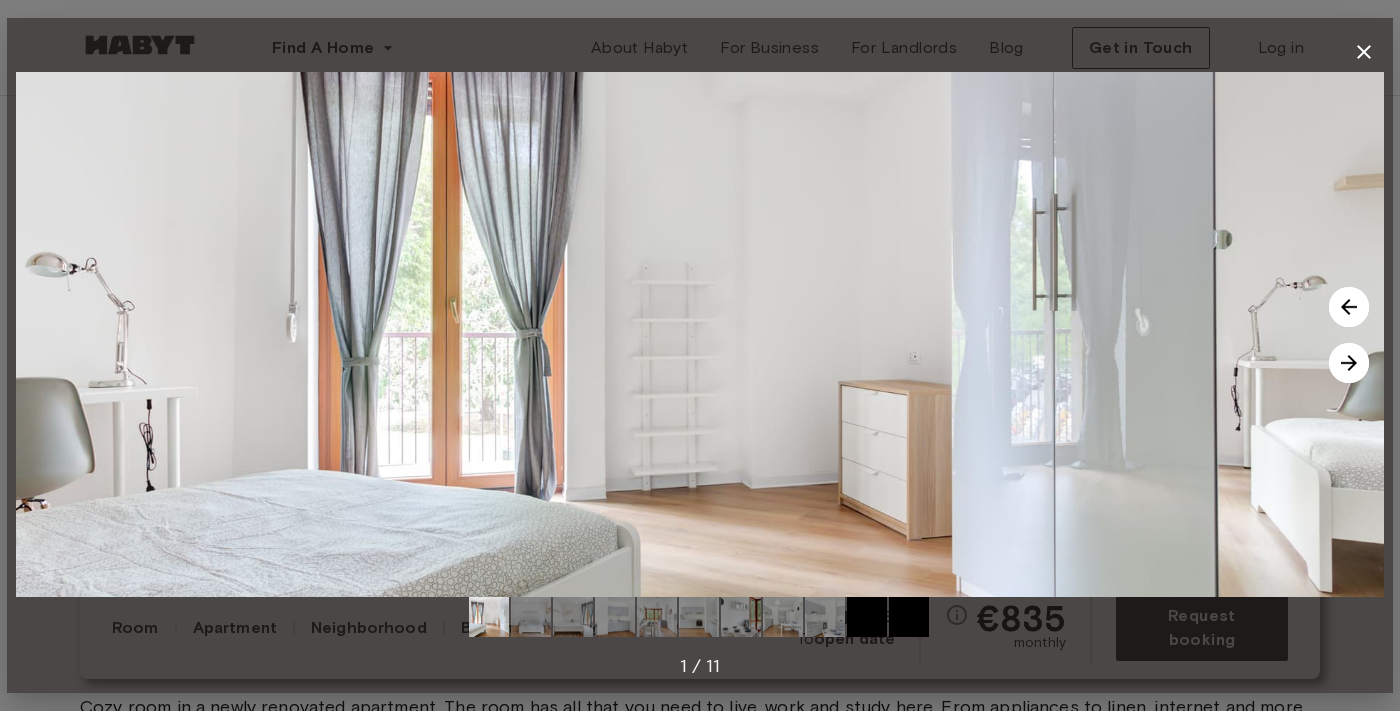 click at bounding box center [657, 617] 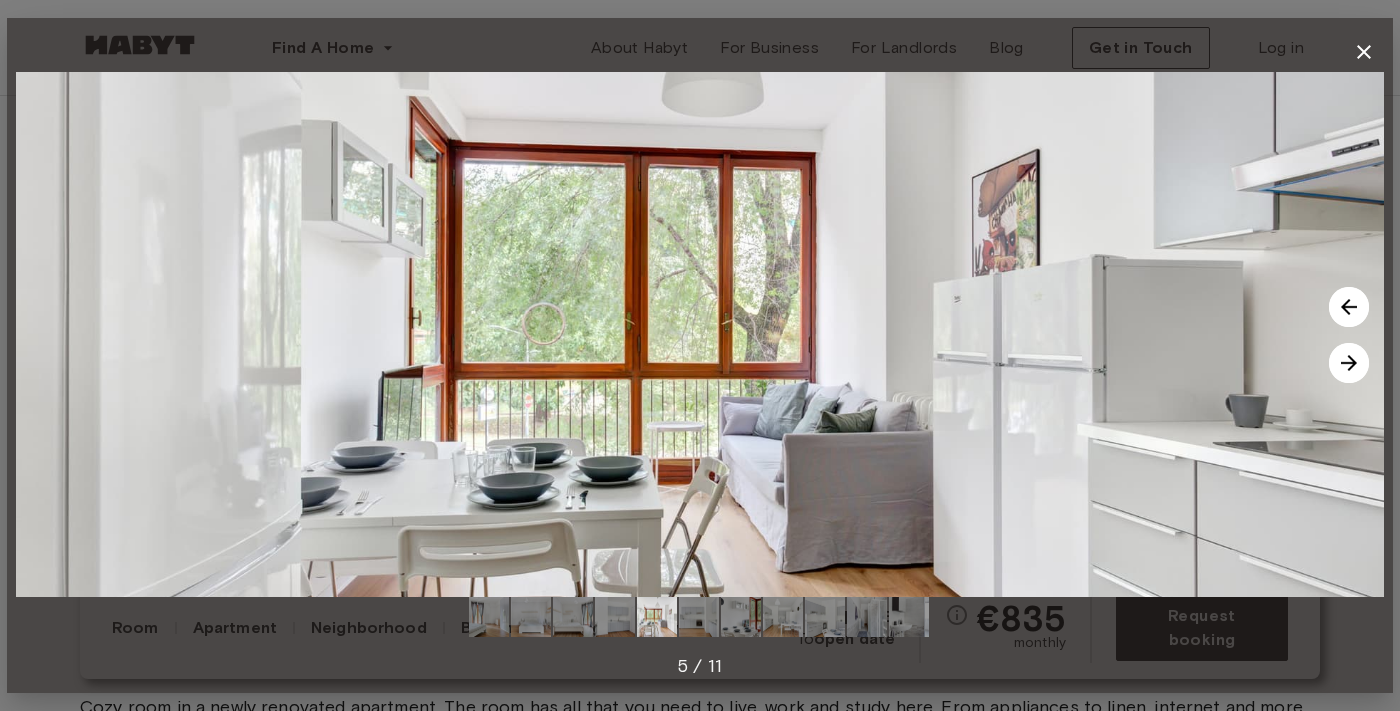 click at bounding box center (741, 617) 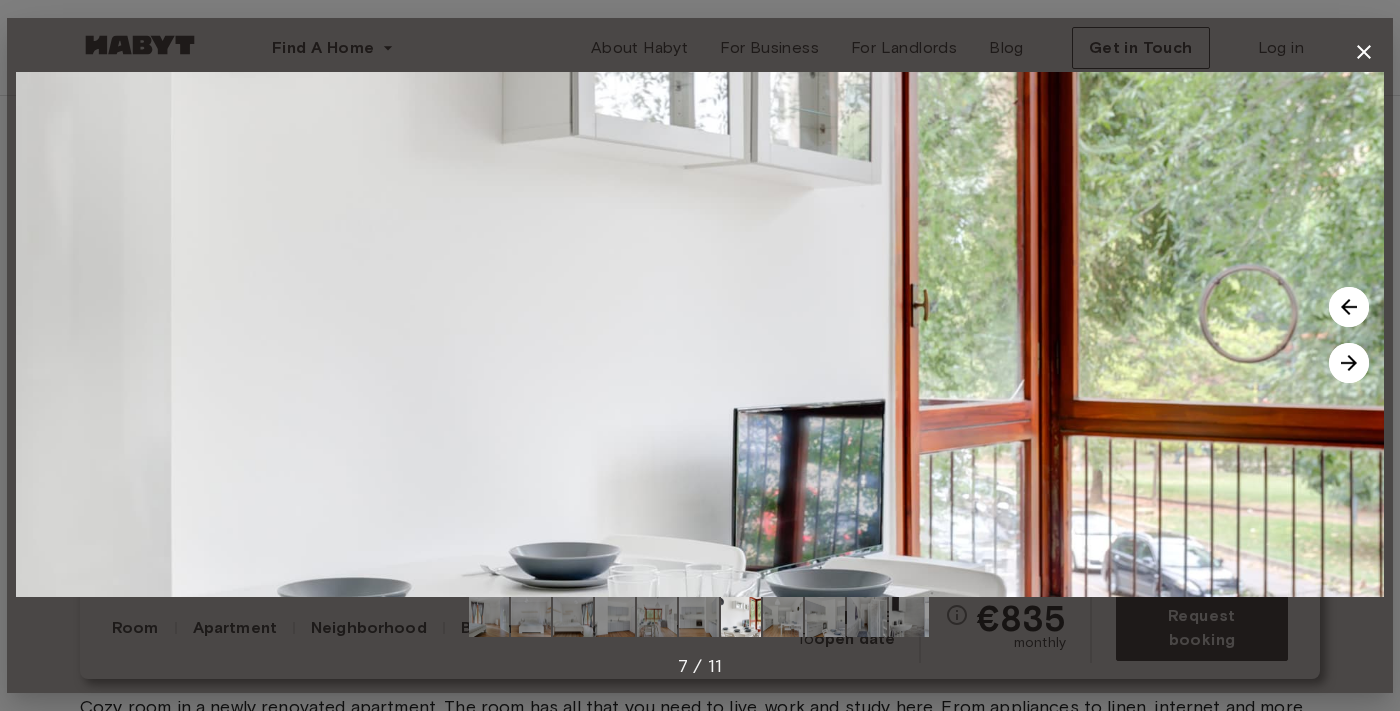 click at bounding box center (909, 617) 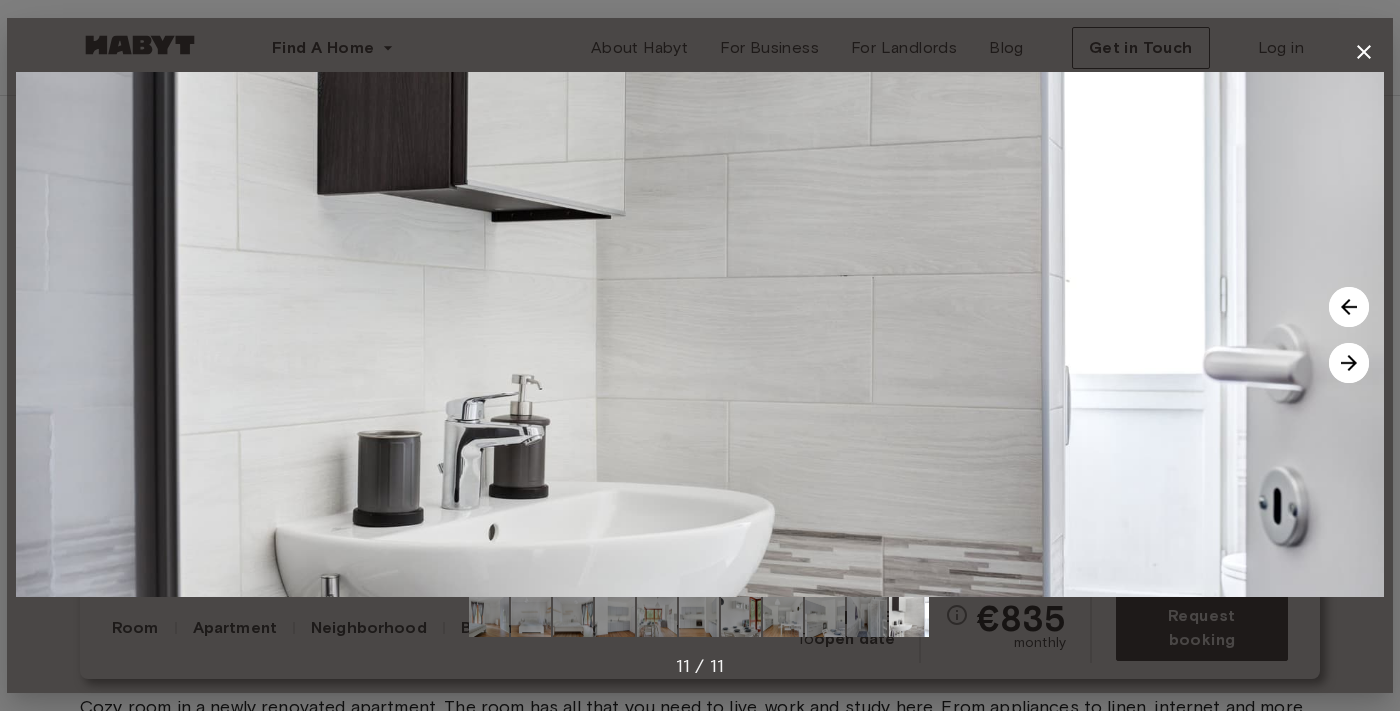 click at bounding box center [867, 617] 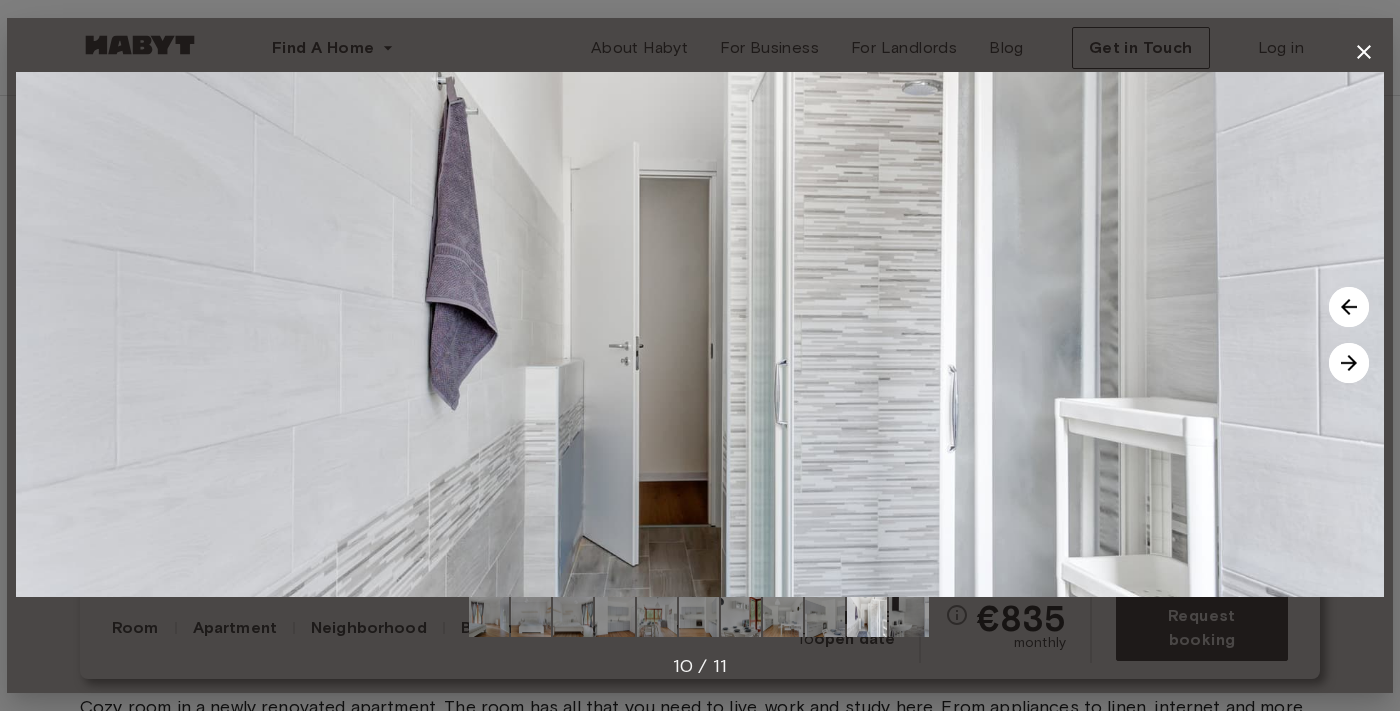 click at bounding box center [825, 617] 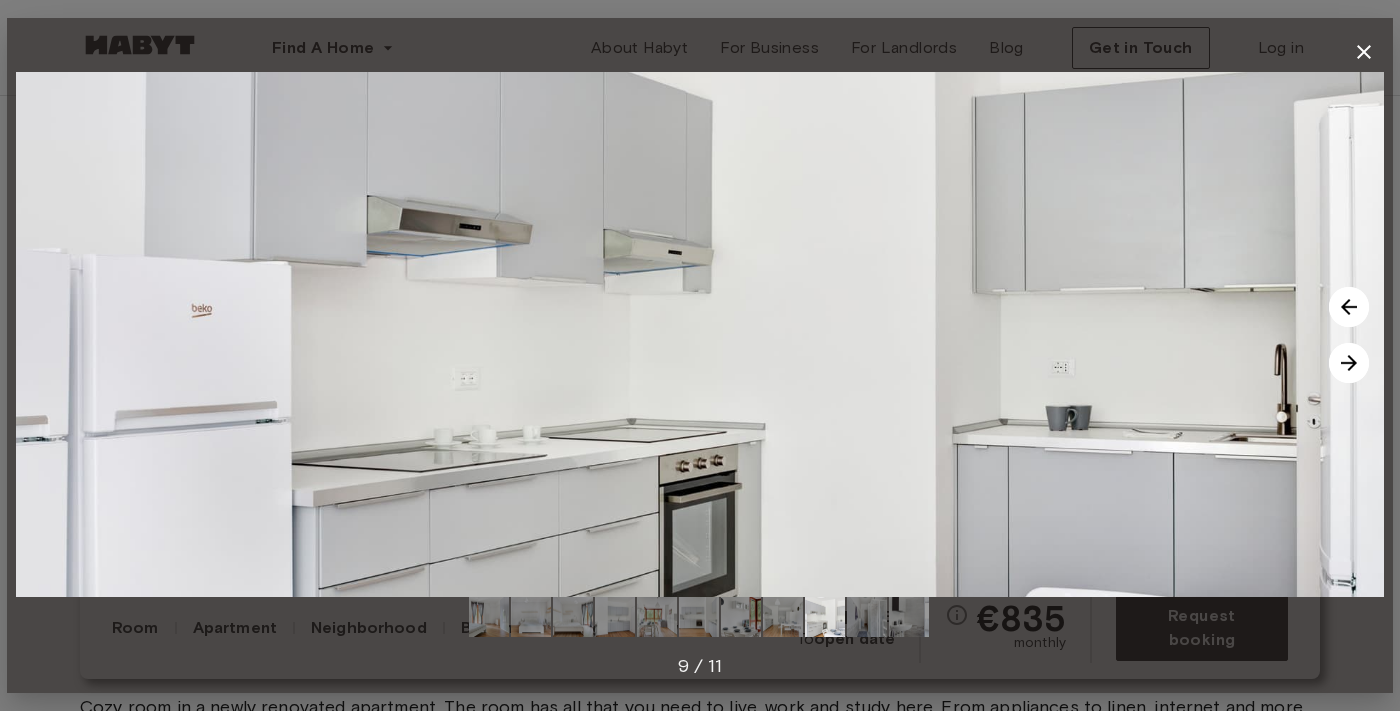 click at bounding box center (783, 617) 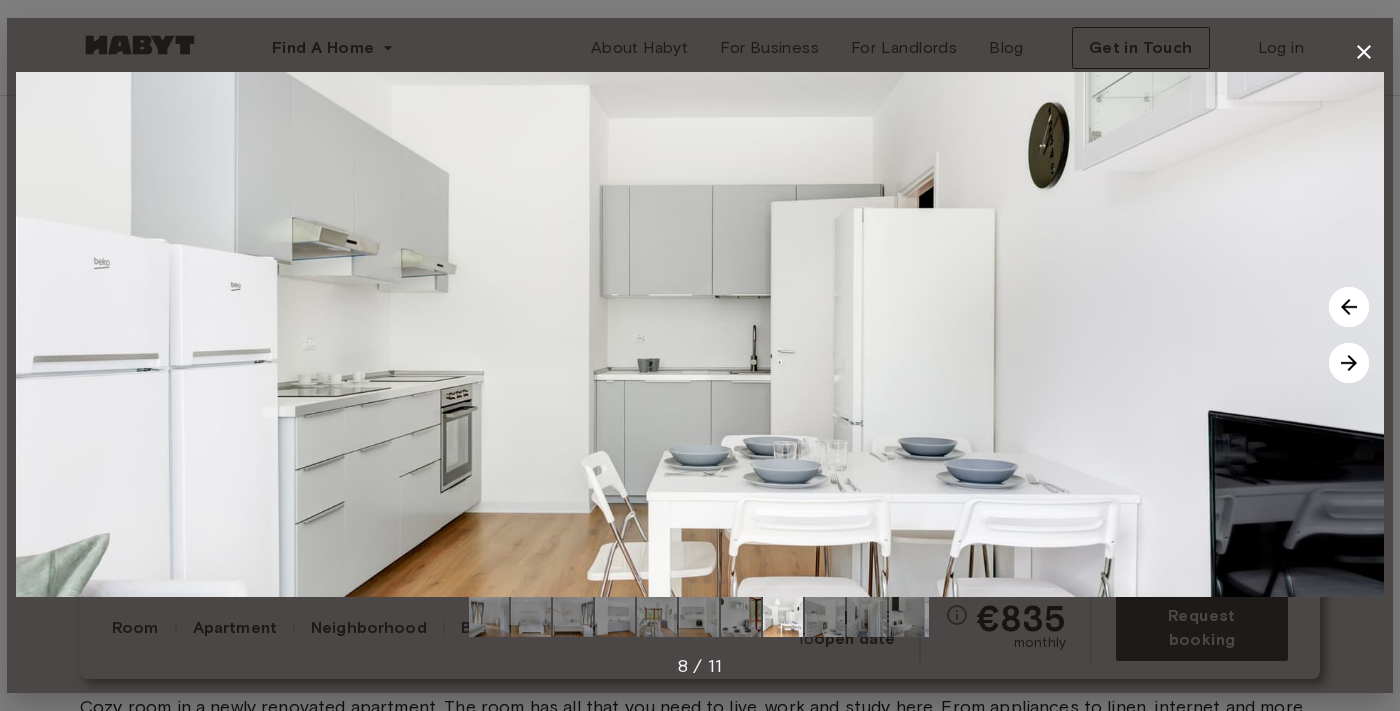 click at bounding box center [741, 617] 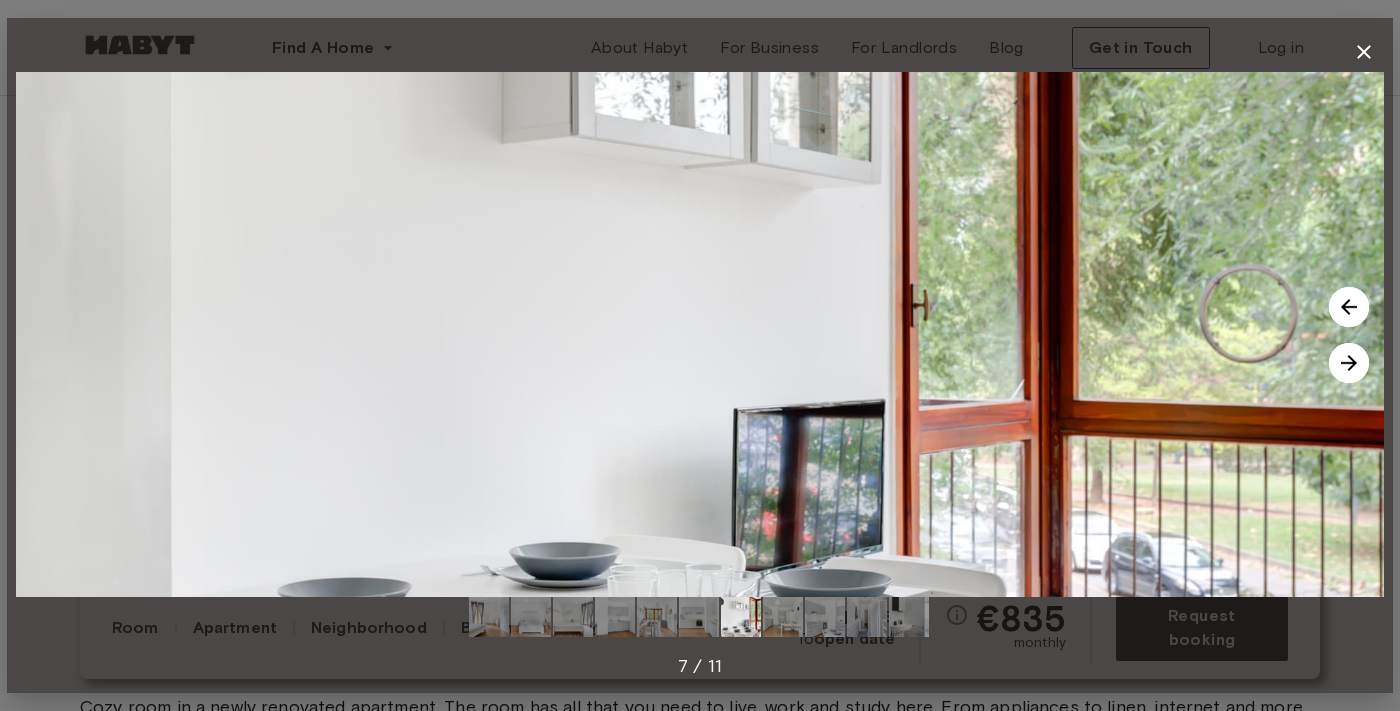 click at bounding box center (699, 617) 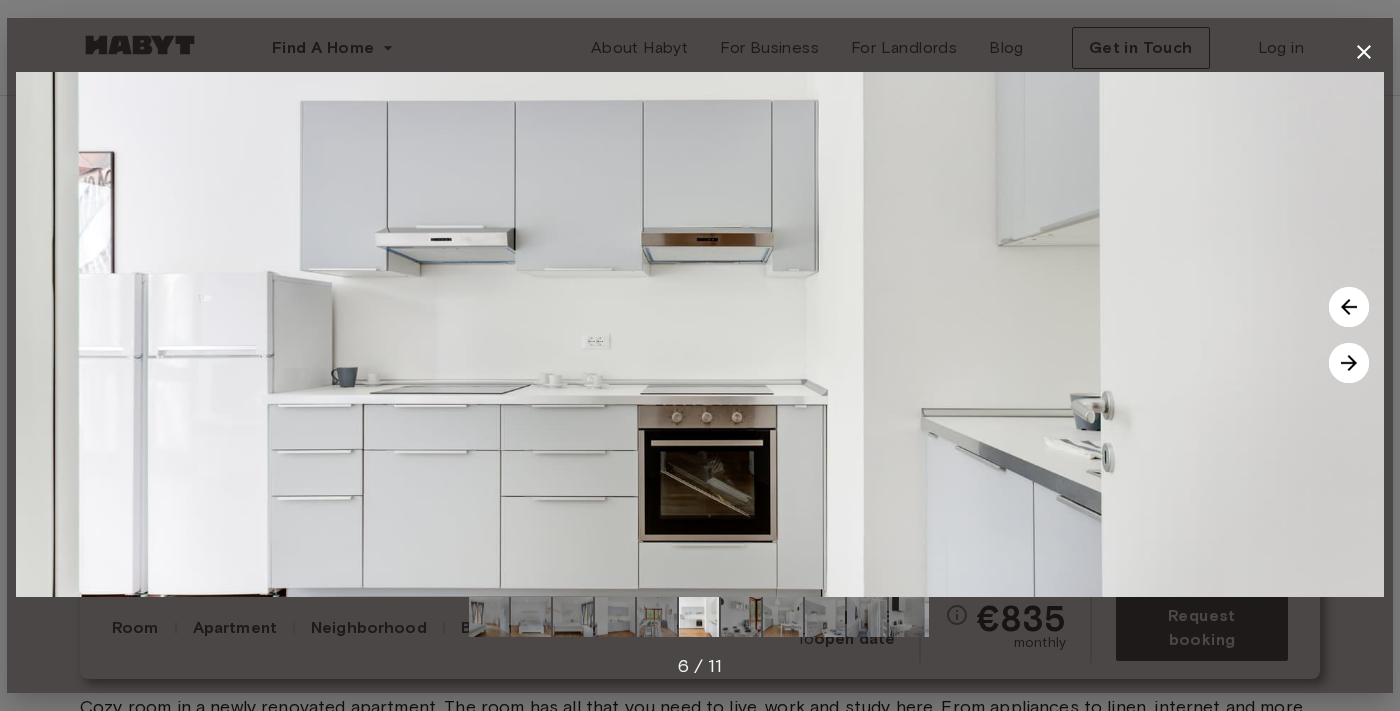 click at bounding box center [657, 617] 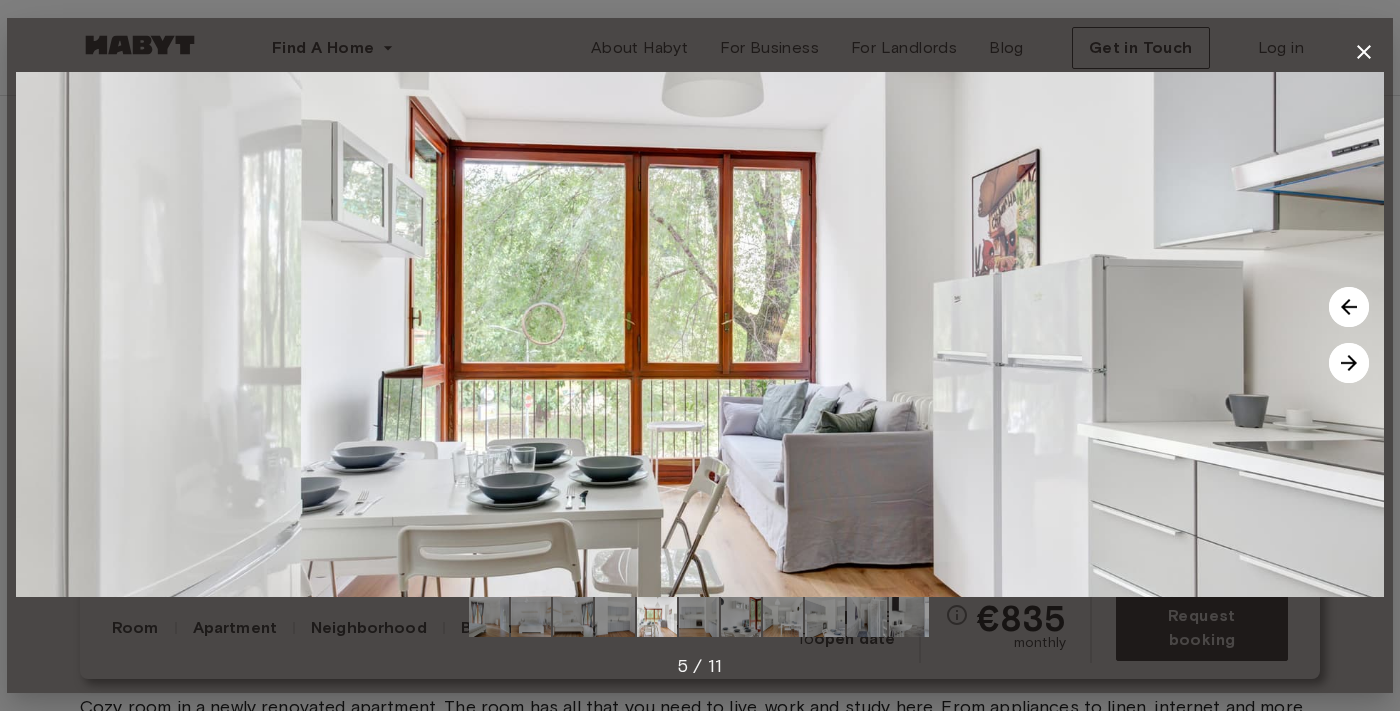 click at bounding box center (615, 617) 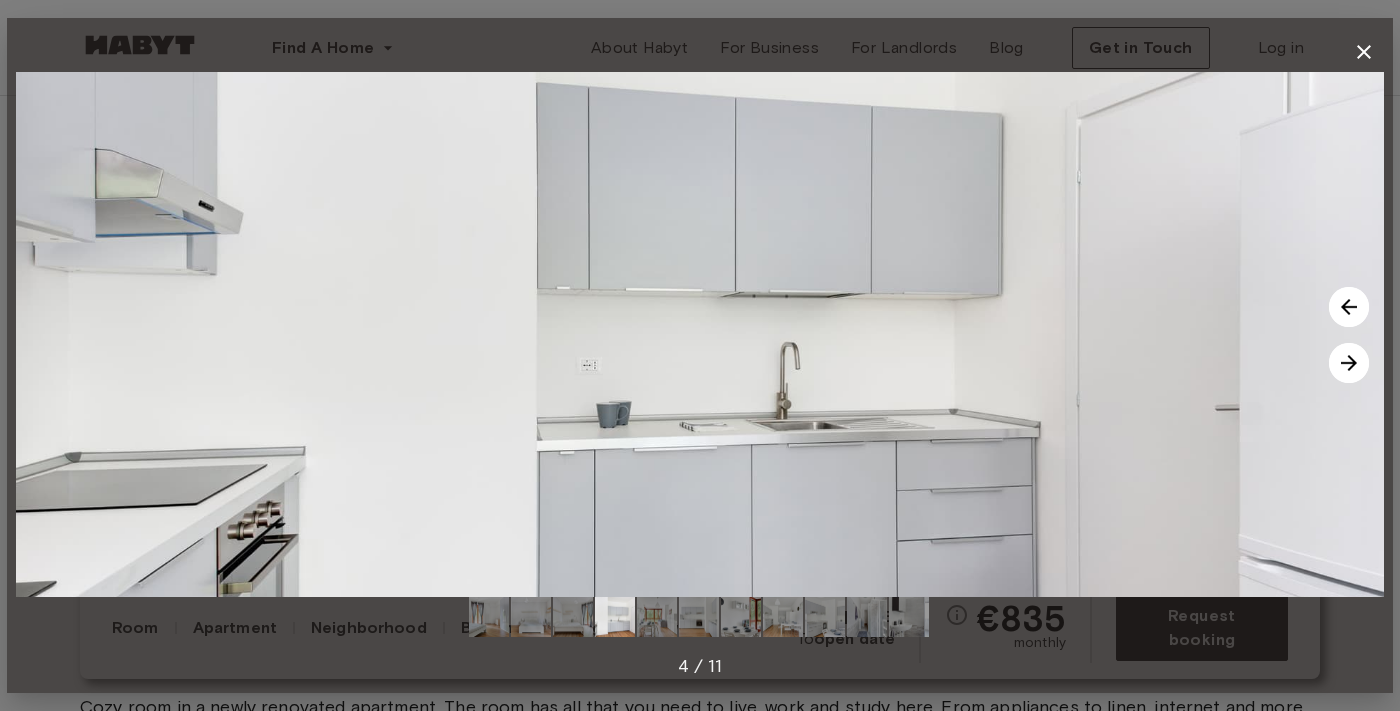 click at bounding box center (573, 617) 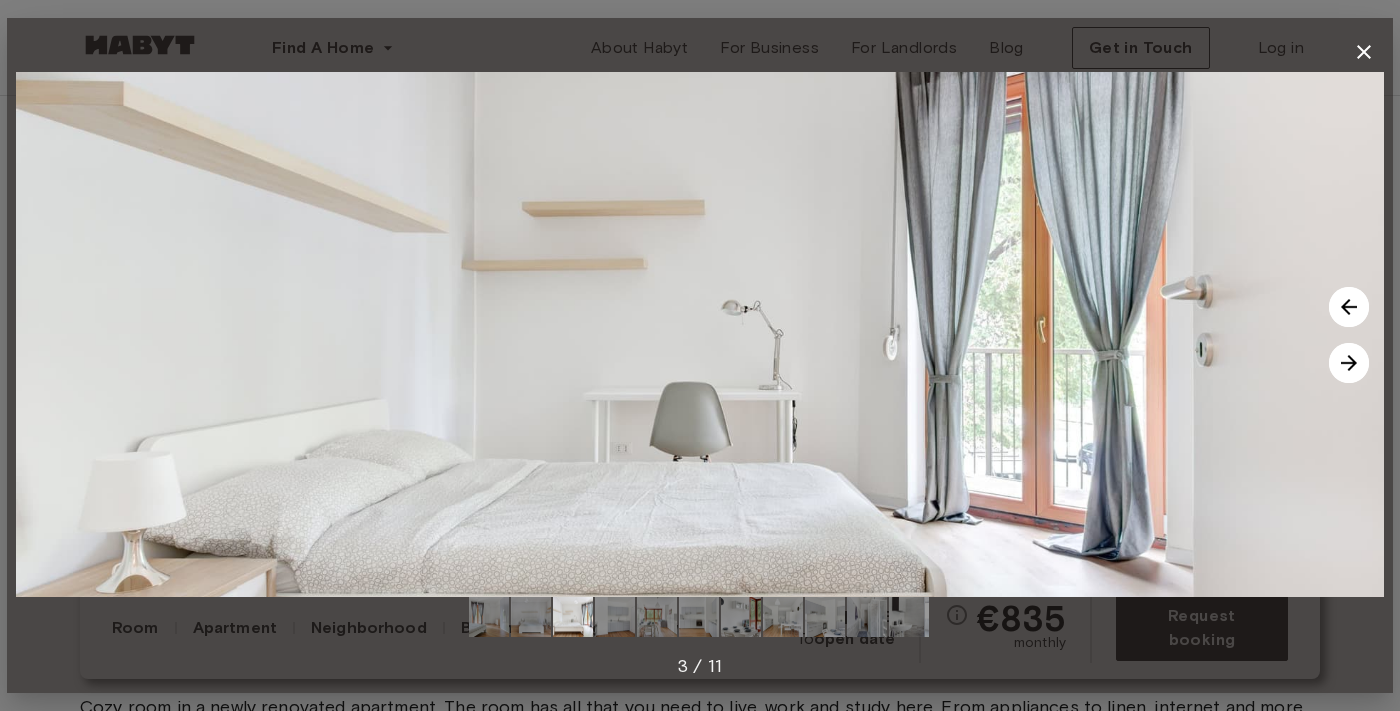 click at bounding box center [531, 617] 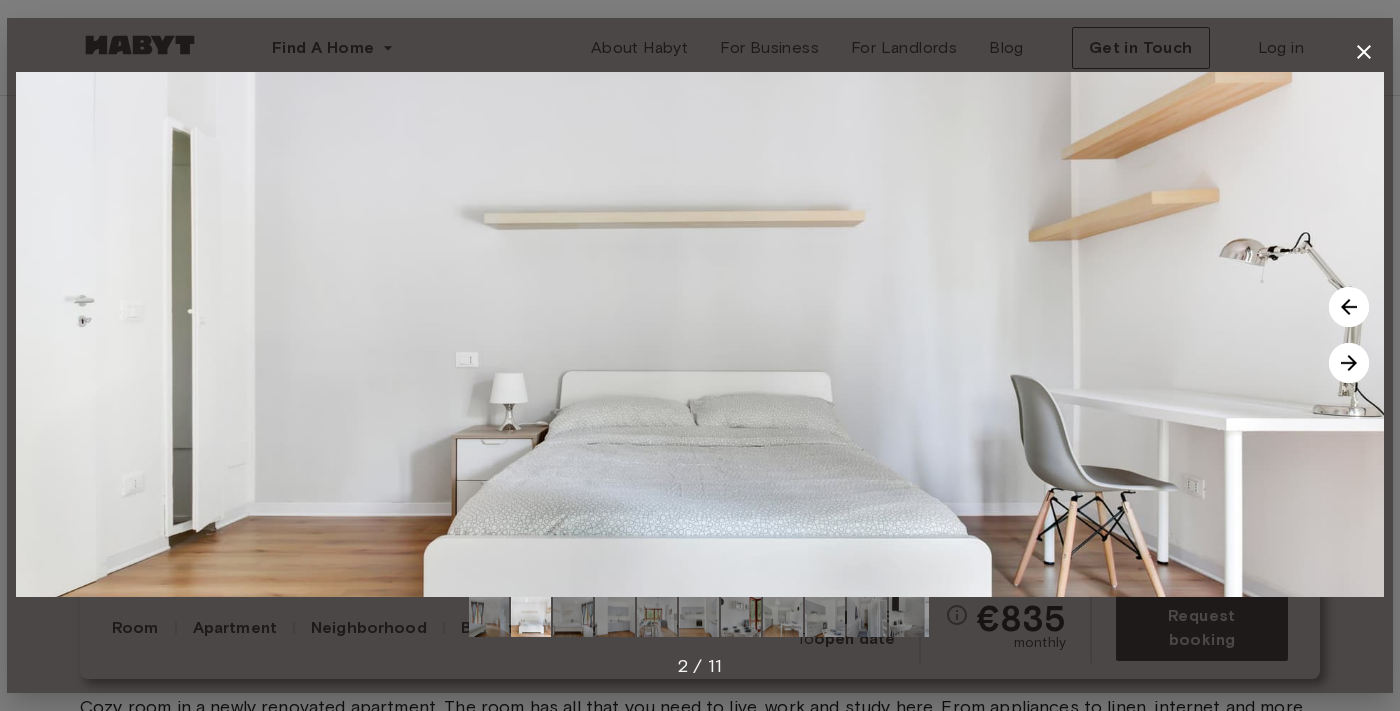 click at bounding box center [489, 617] 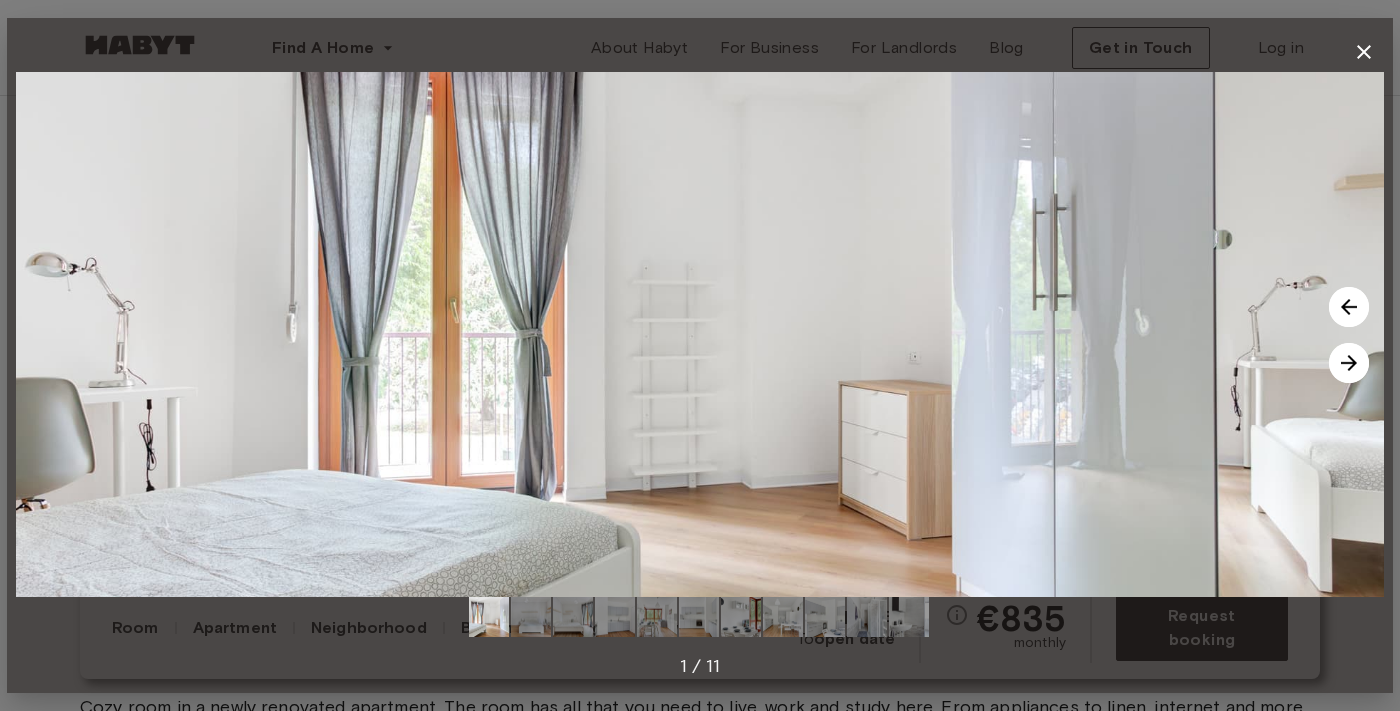 click 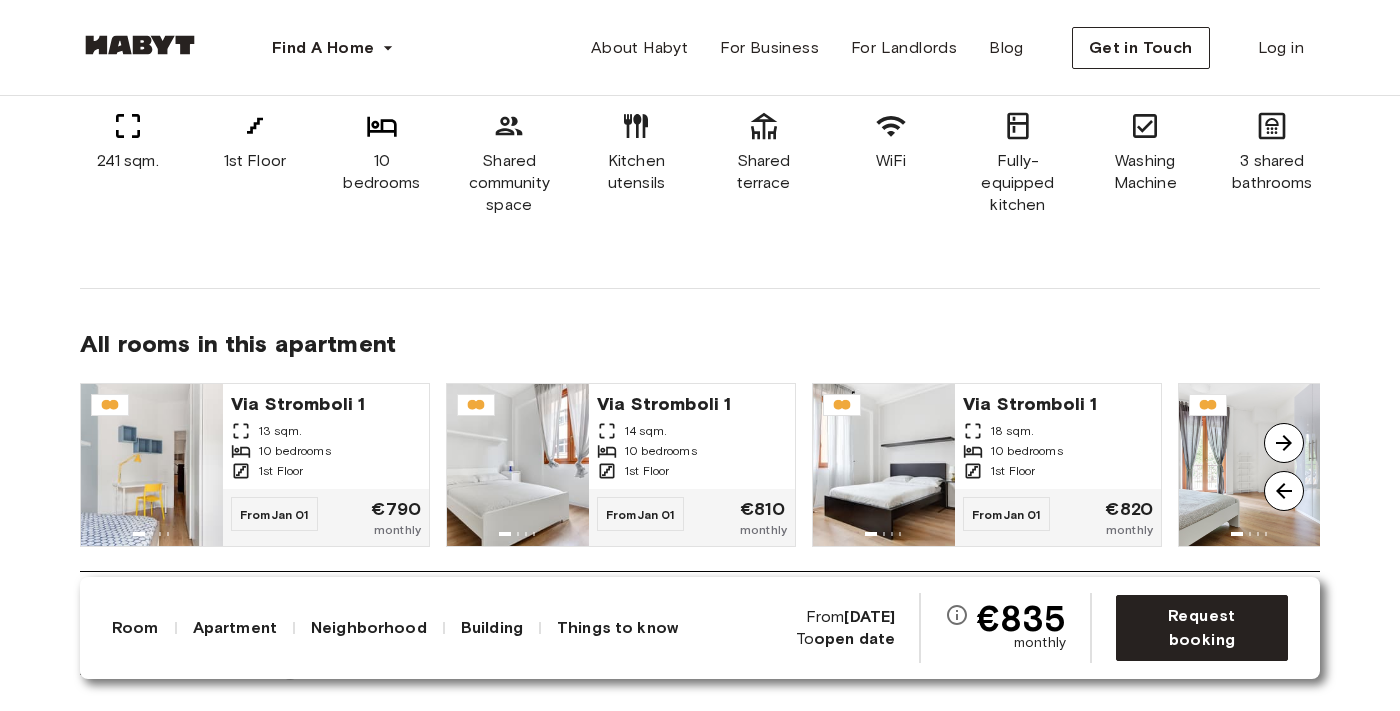 scroll, scrollTop: 1748, scrollLeft: 0, axis: vertical 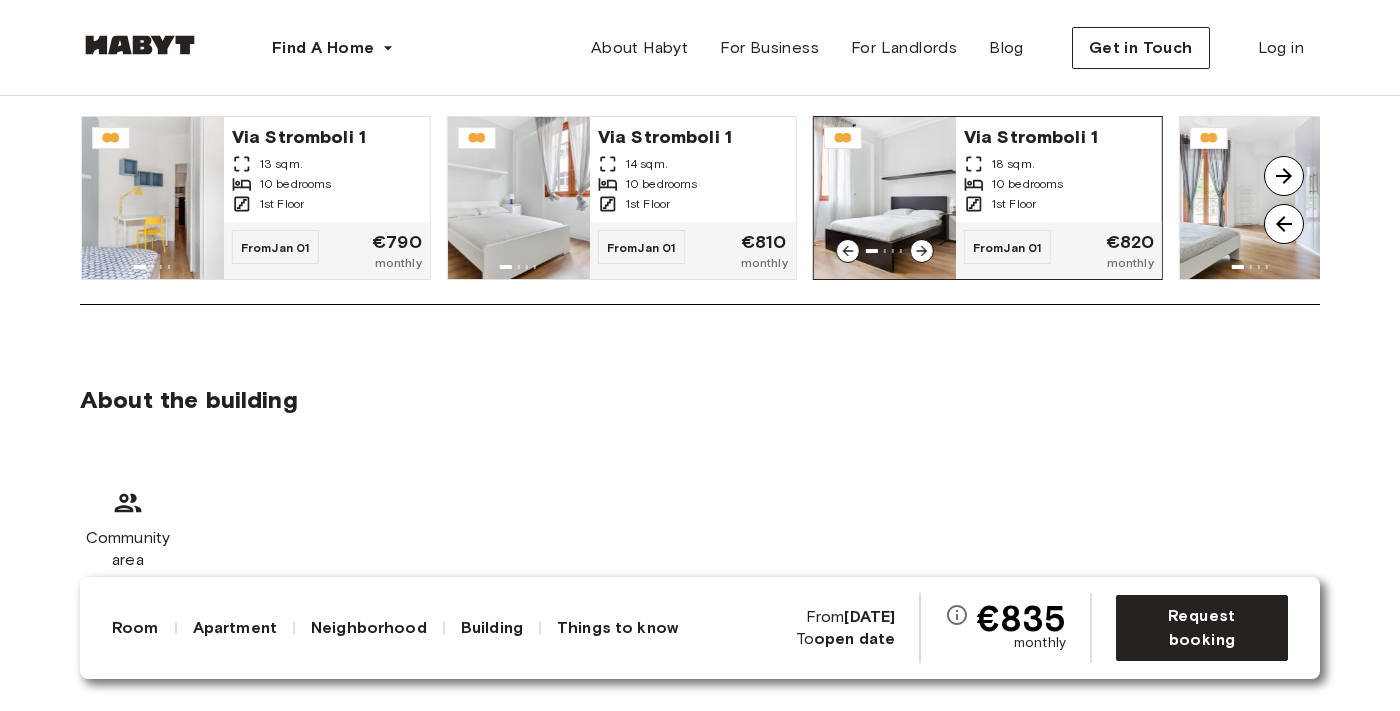 click 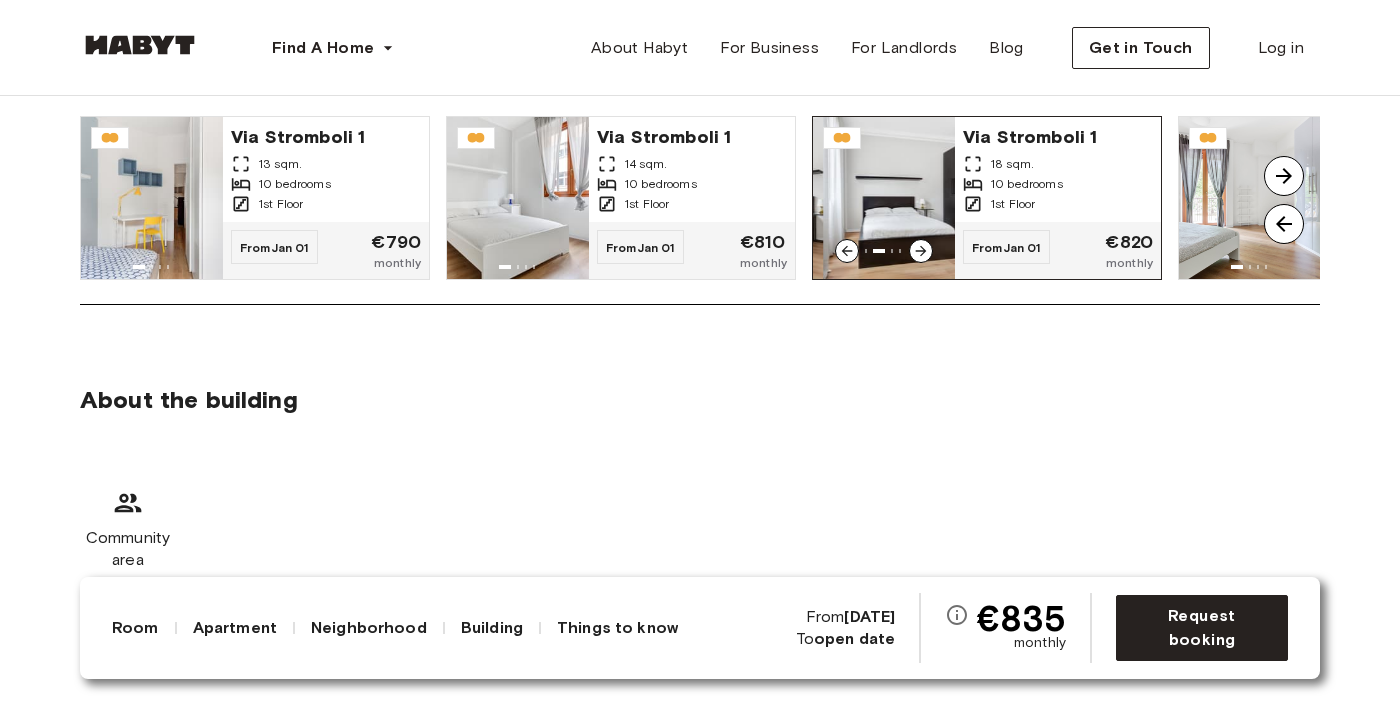click 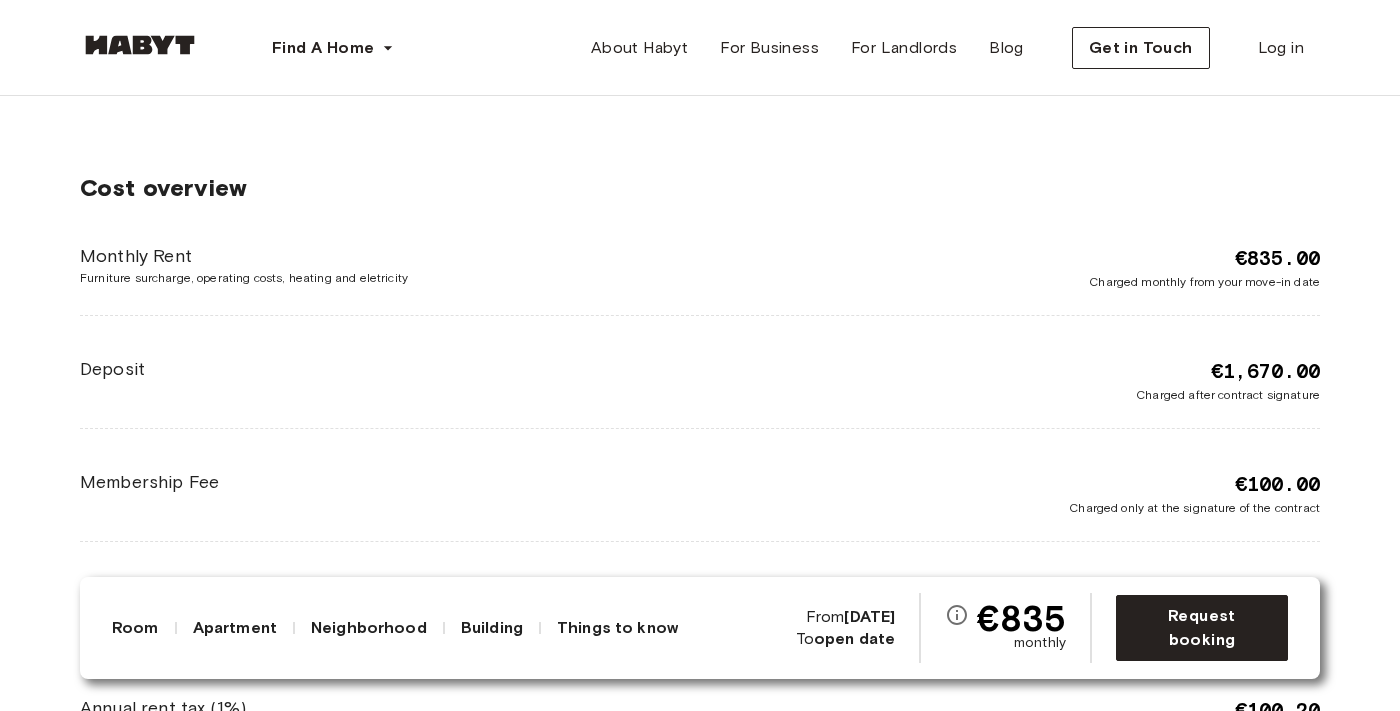 scroll, scrollTop: 3435, scrollLeft: 0, axis: vertical 